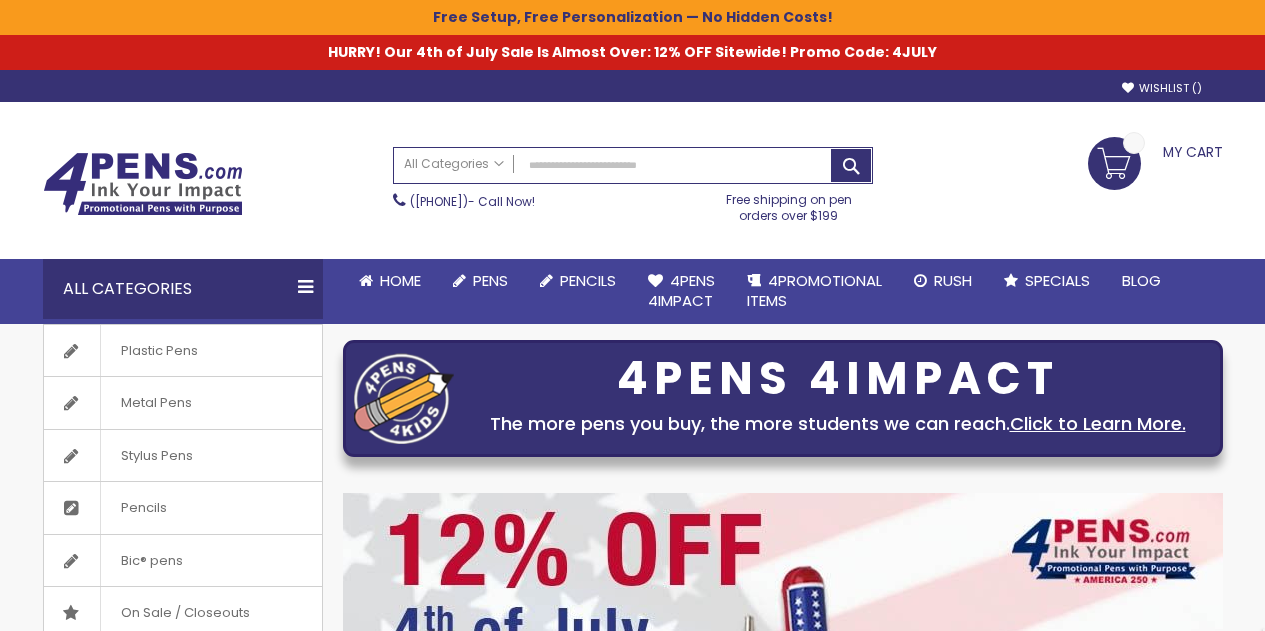 scroll, scrollTop: 0, scrollLeft: 0, axis: both 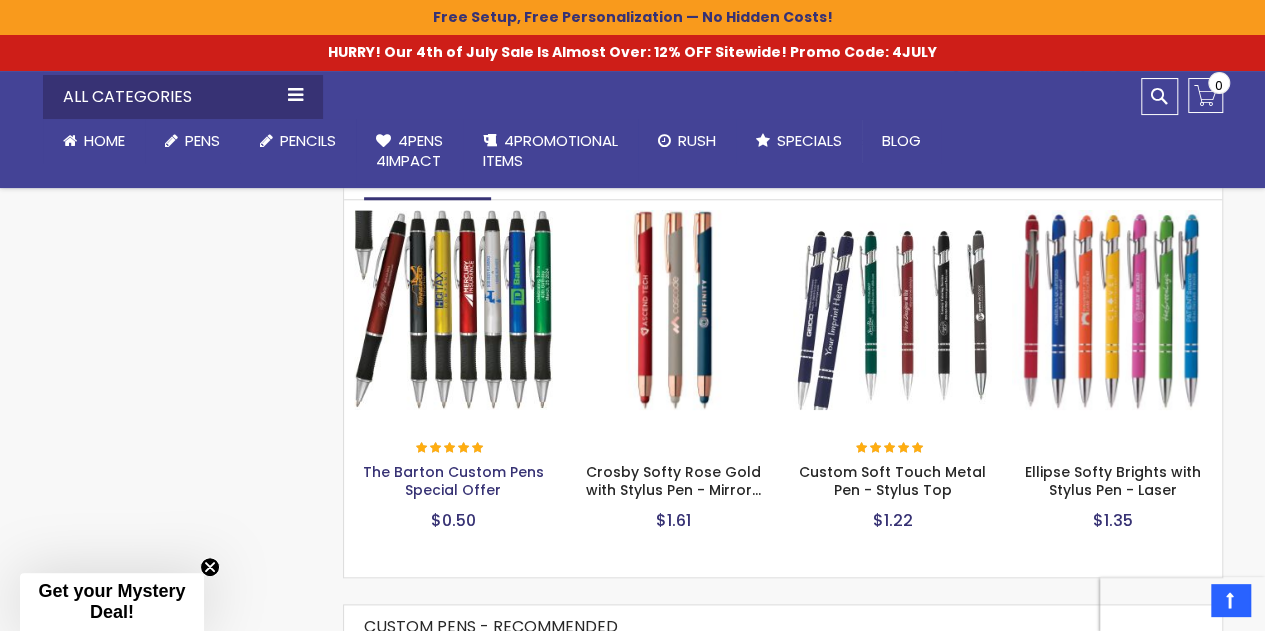 click on "The Barton Custom Pens Special Offer" at bounding box center (453, 481) 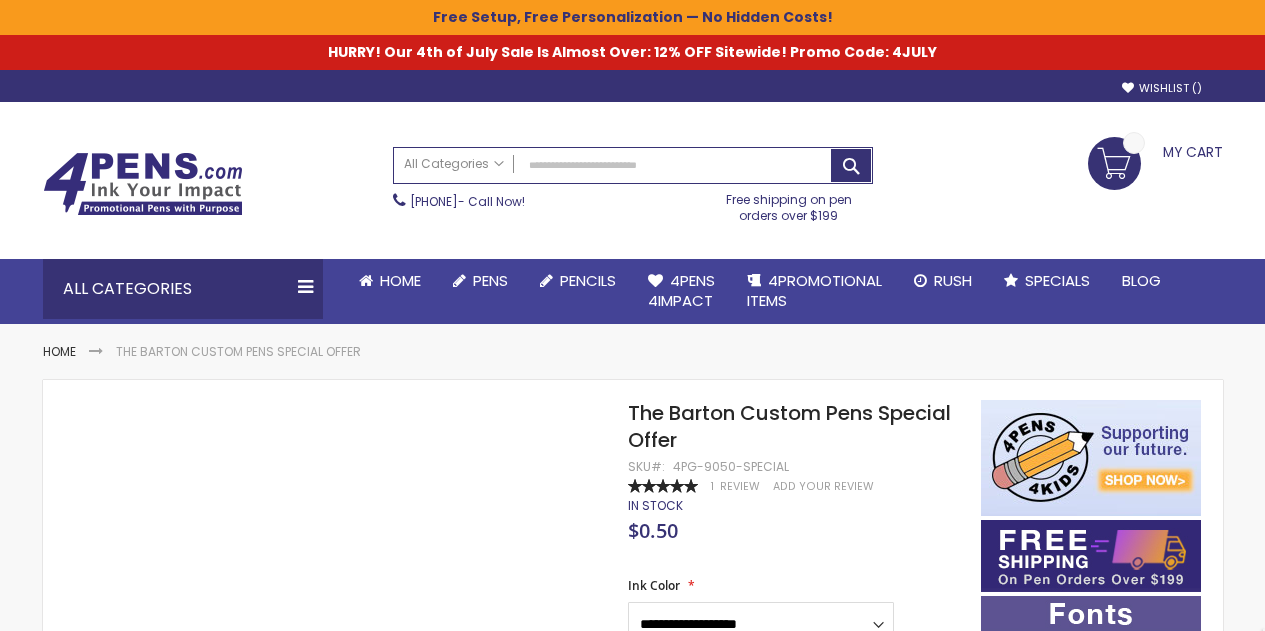 scroll, scrollTop: 0, scrollLeft: 0, axis: both 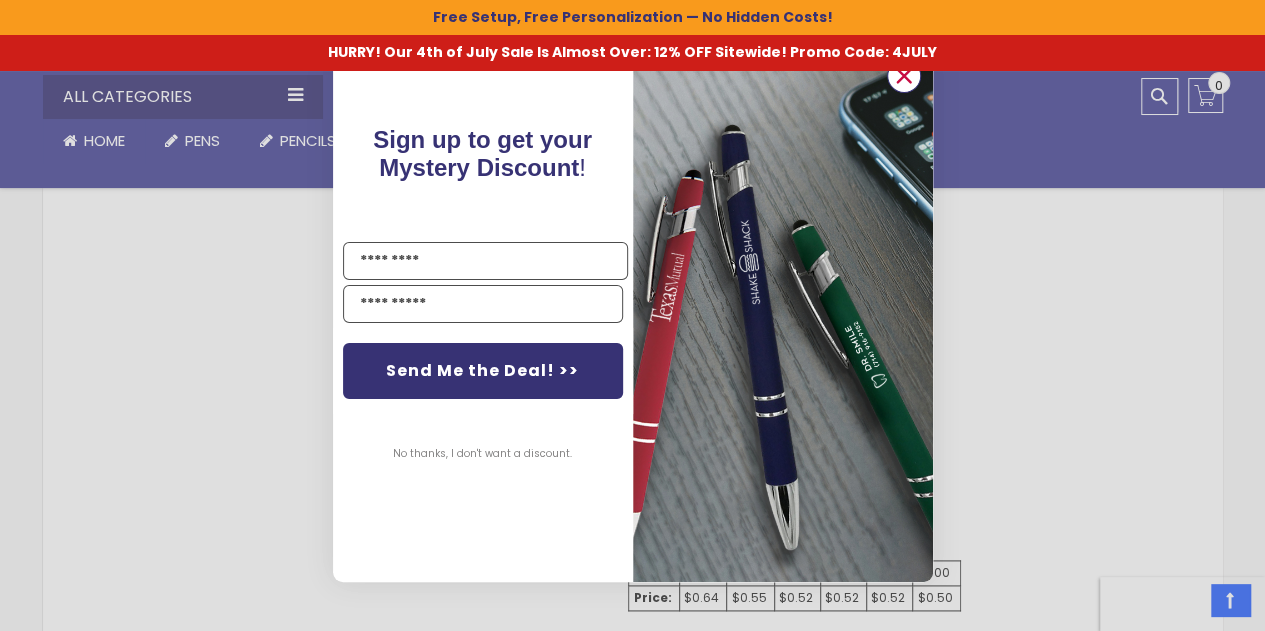 click at bounding box center (903, 75) 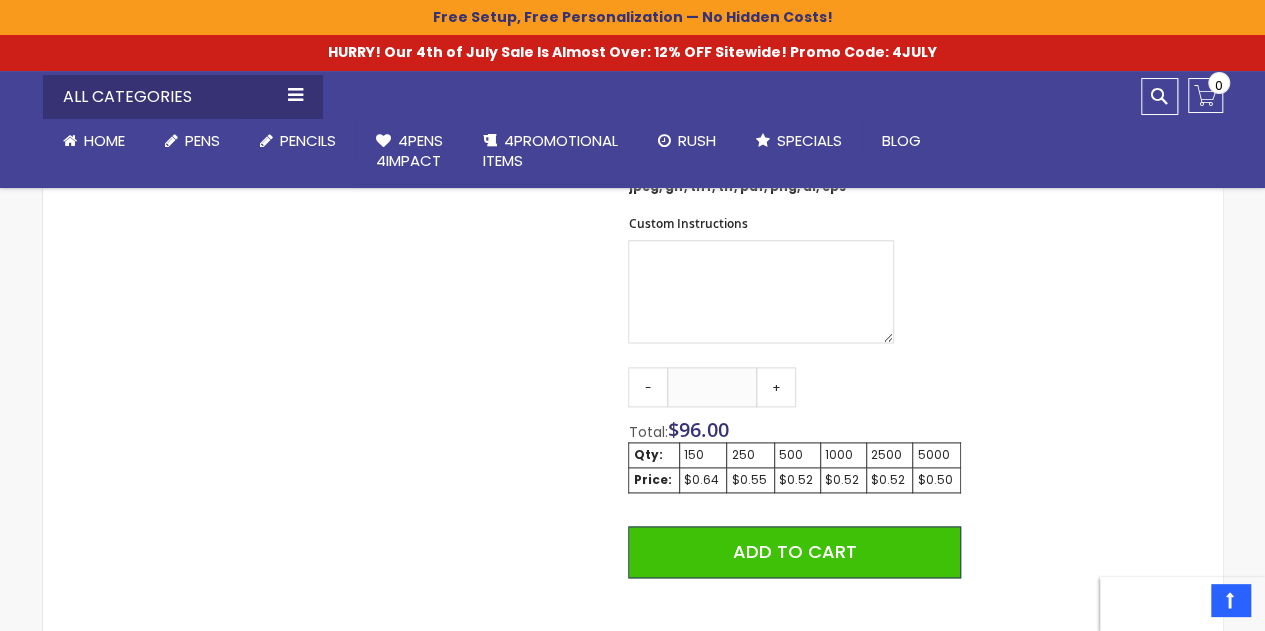scroll, scrollTop: 1124, scrollLeft: 0, axis: vertical 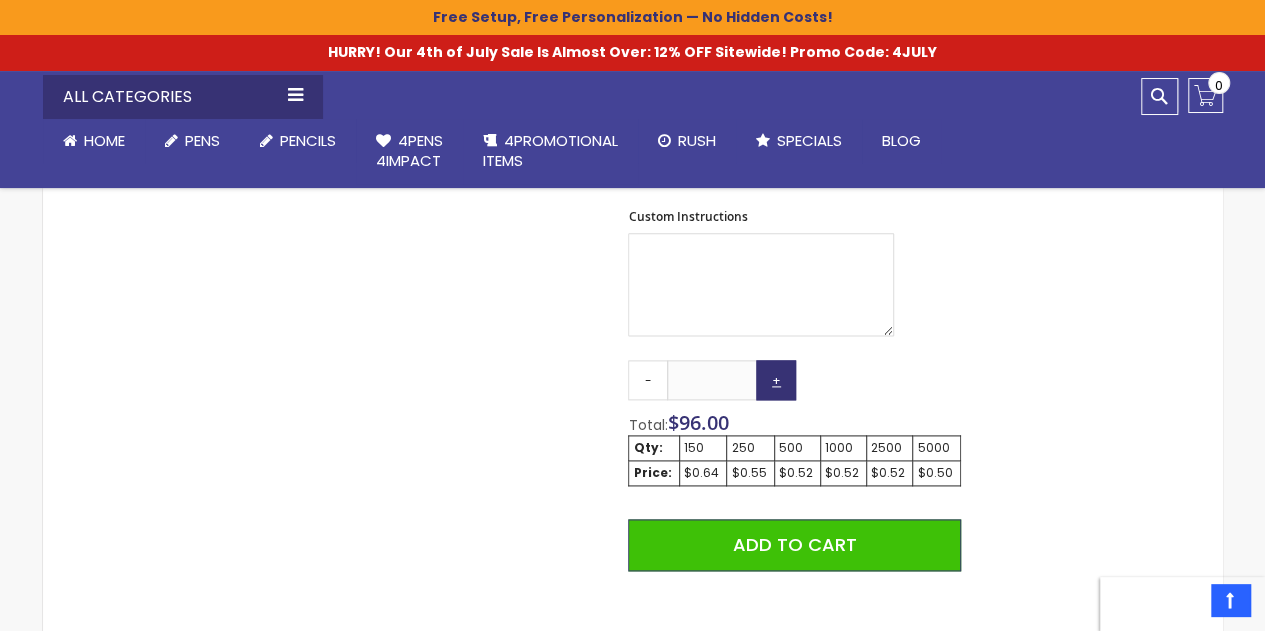click on "+" at bounding box center [776, 380] 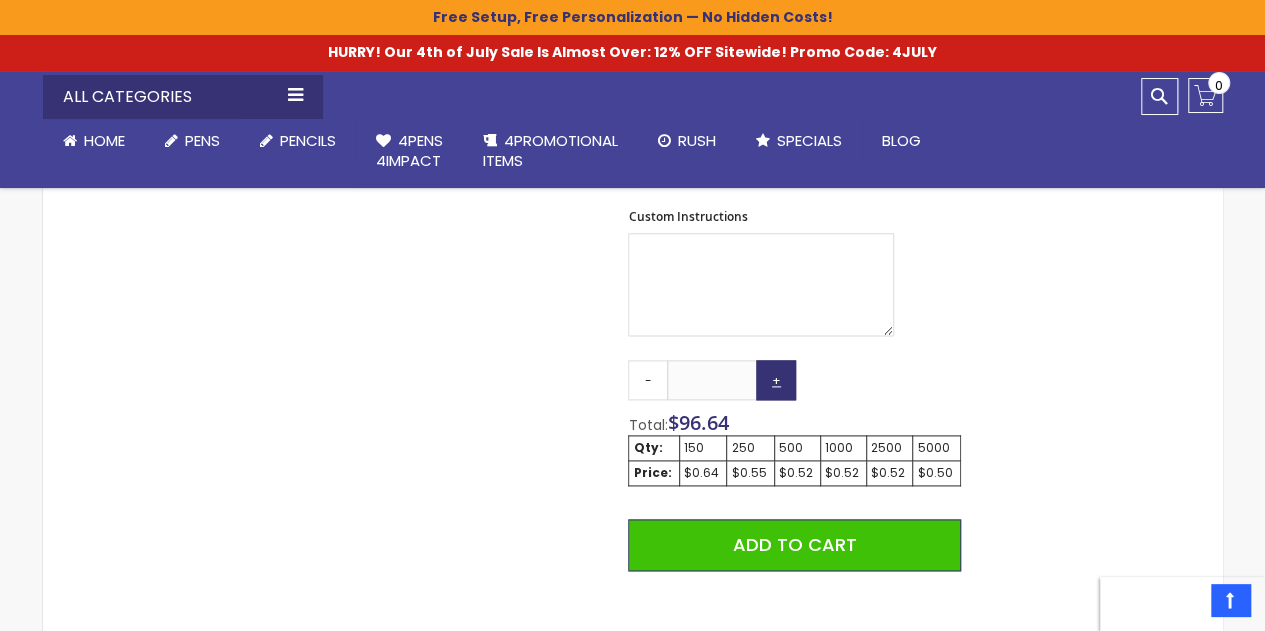 click on "+" at bounding box center (776, 380) 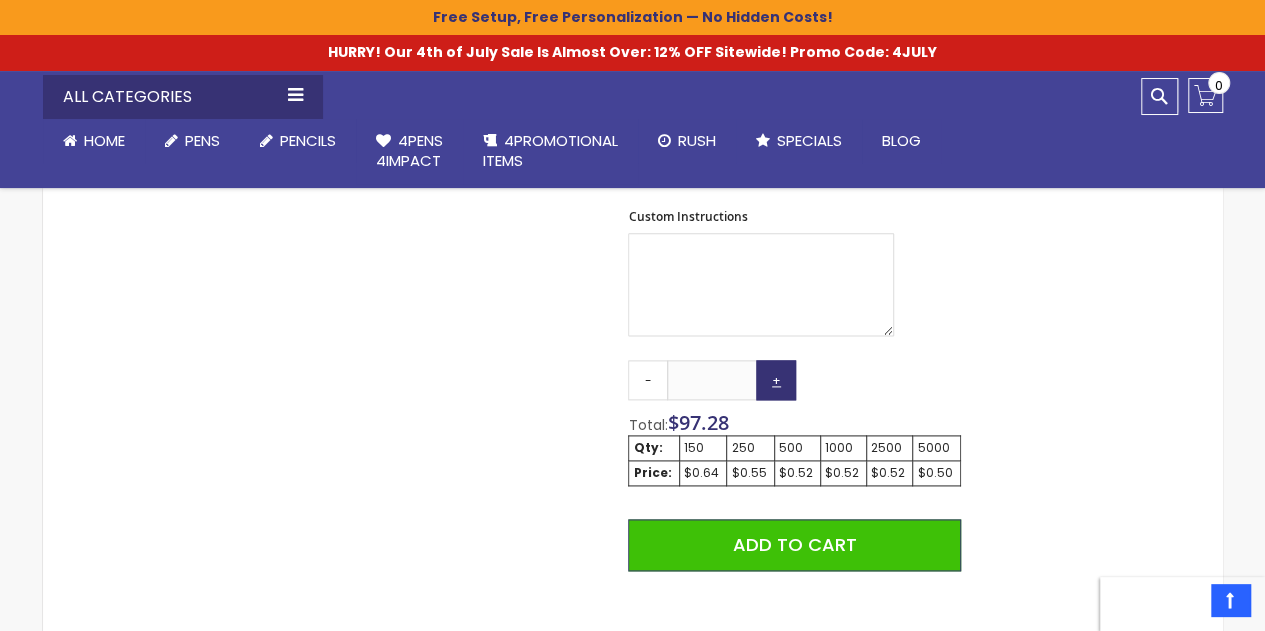 click on "+" at bounding box center (776, 380) 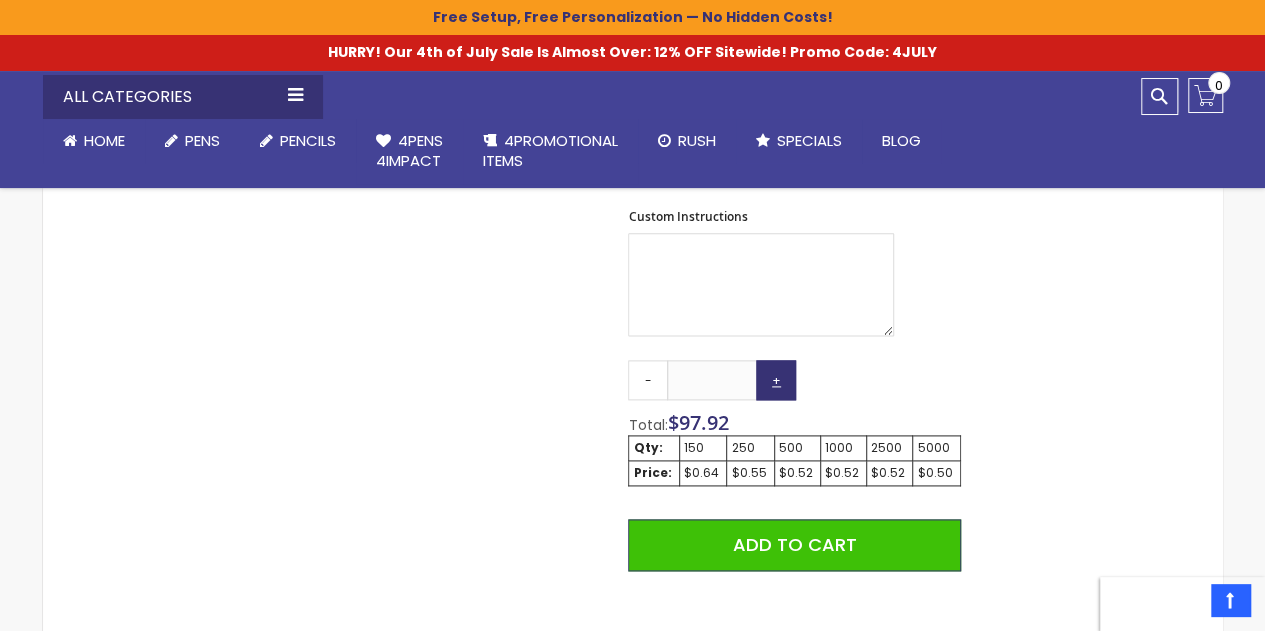 click on "+" at bounding box center [776, 380] 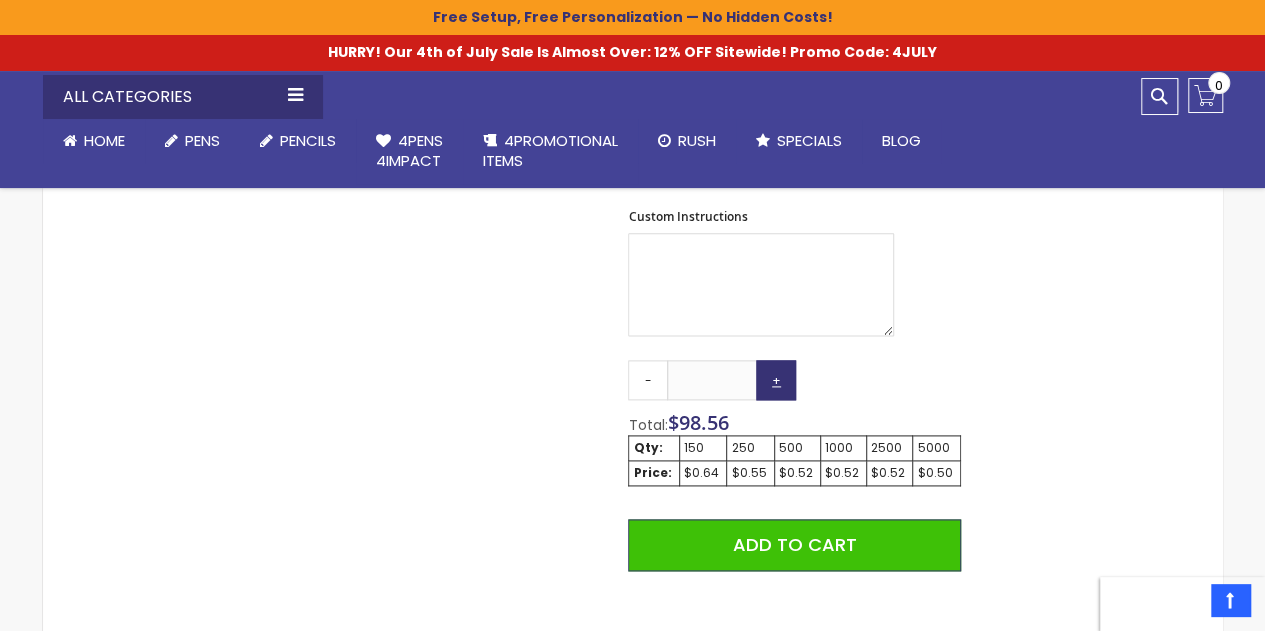 click on "+" at bounding box center [776, 380] 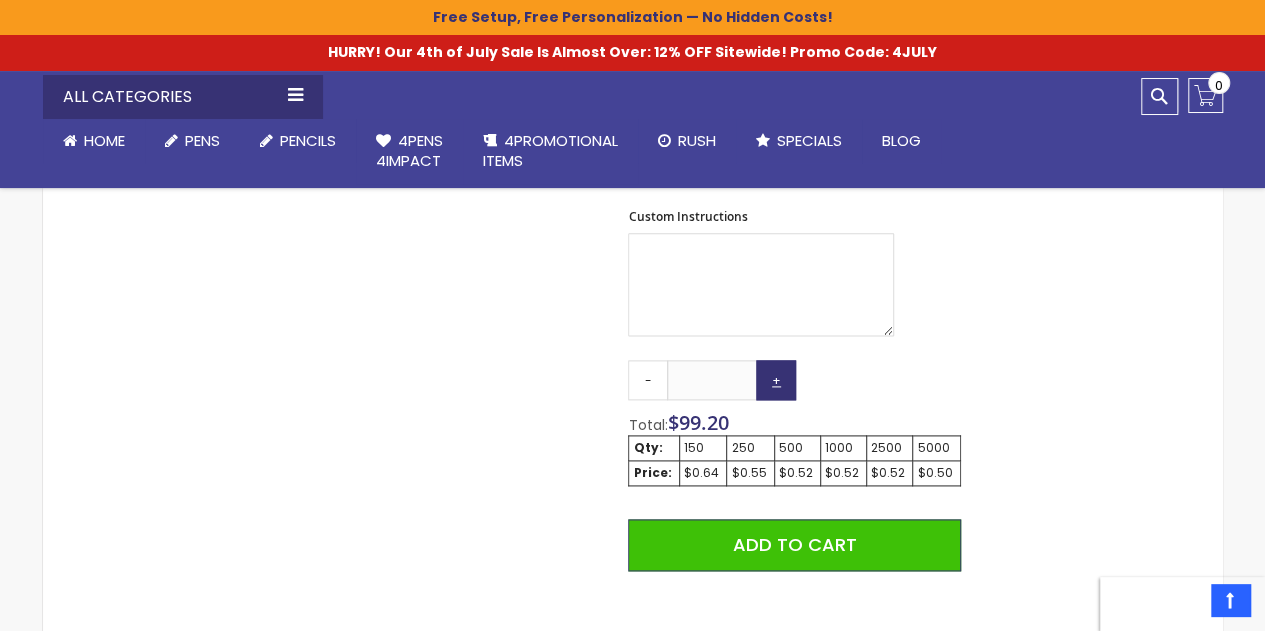 click on "+" at bounding box center [776, 380] 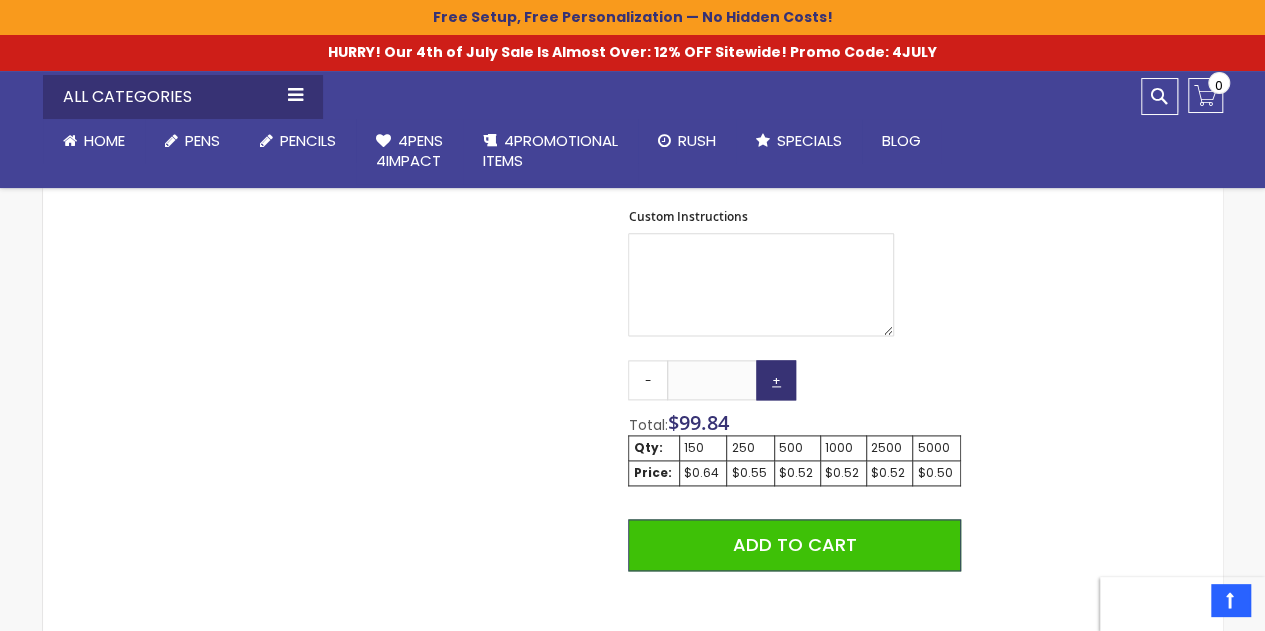 click on "+" at bounding box center (776, 380) 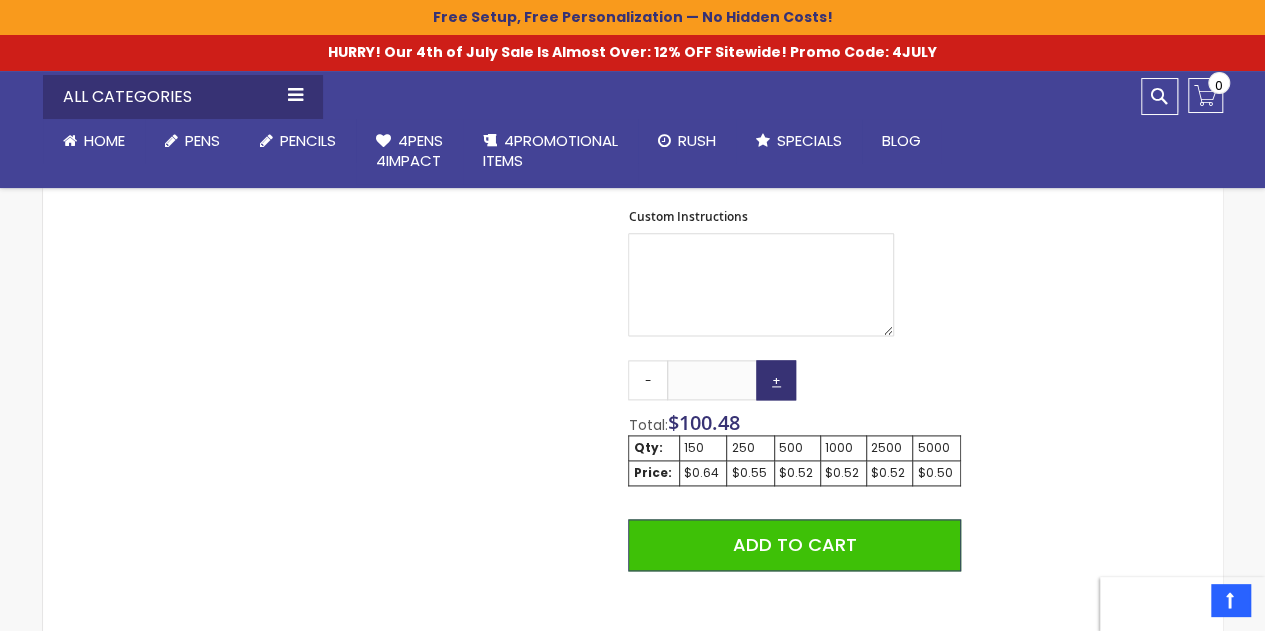 click on "+" at bounding box center (776, 380) 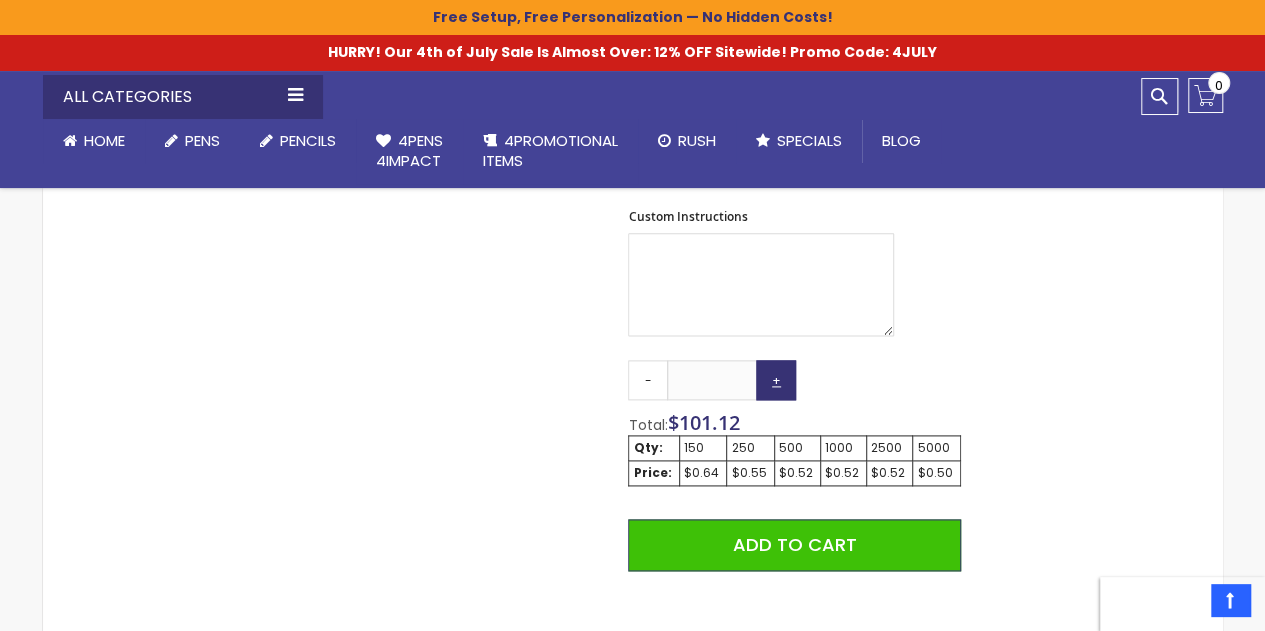 click on "+" at bounding box center (776, 380) 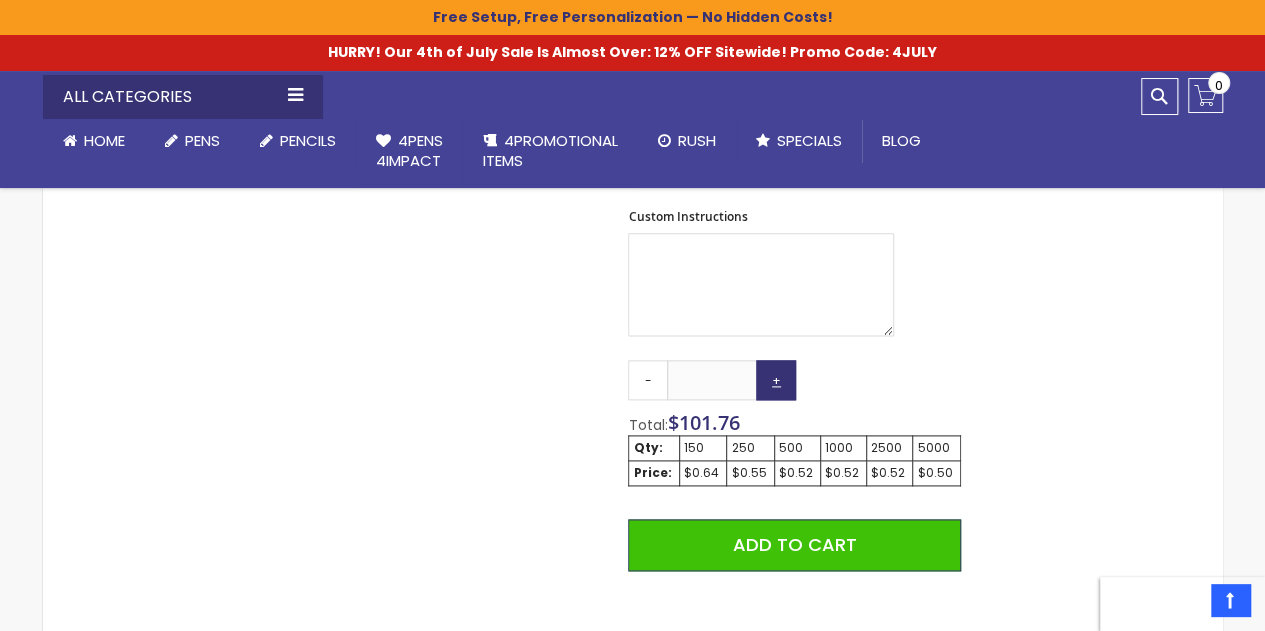 click on "+" at bounding box center (776, 380) 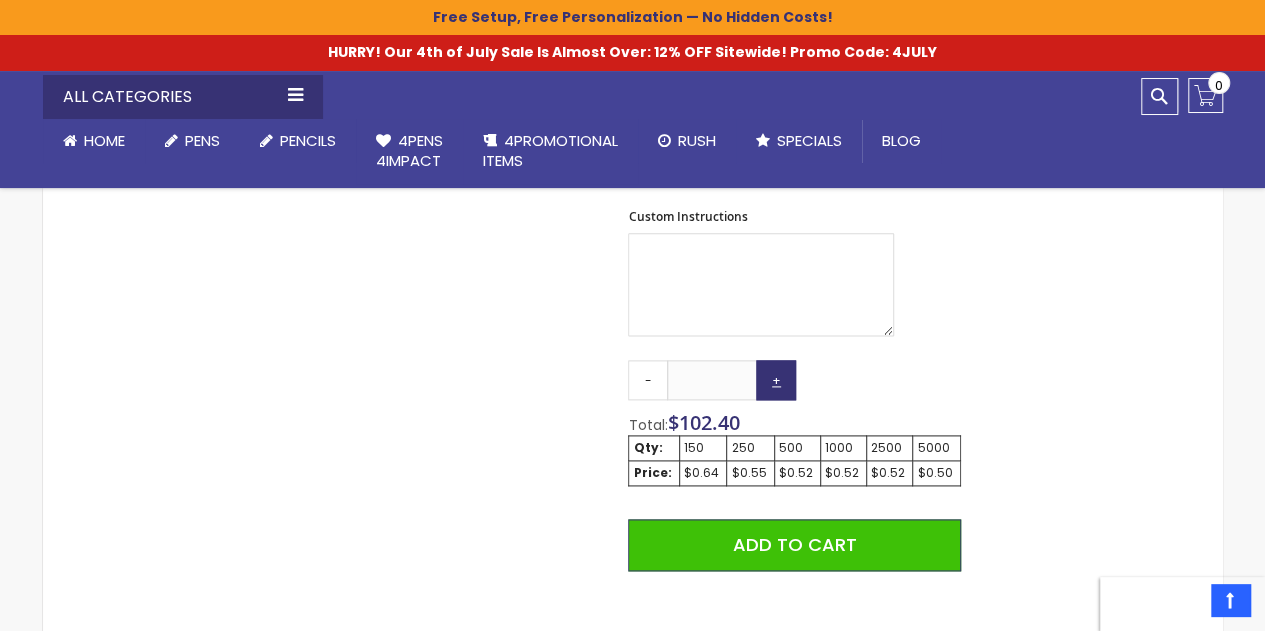 click on "+" at bounding box center [776, 380] 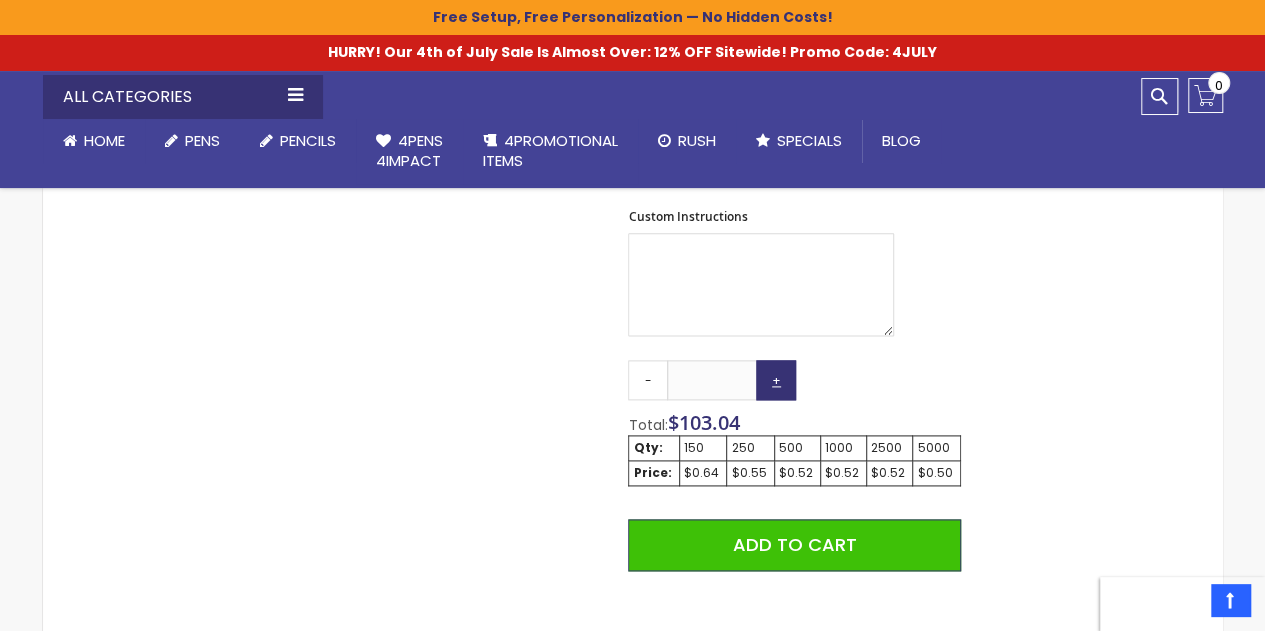click on "+" at bounding box center [776, 380] 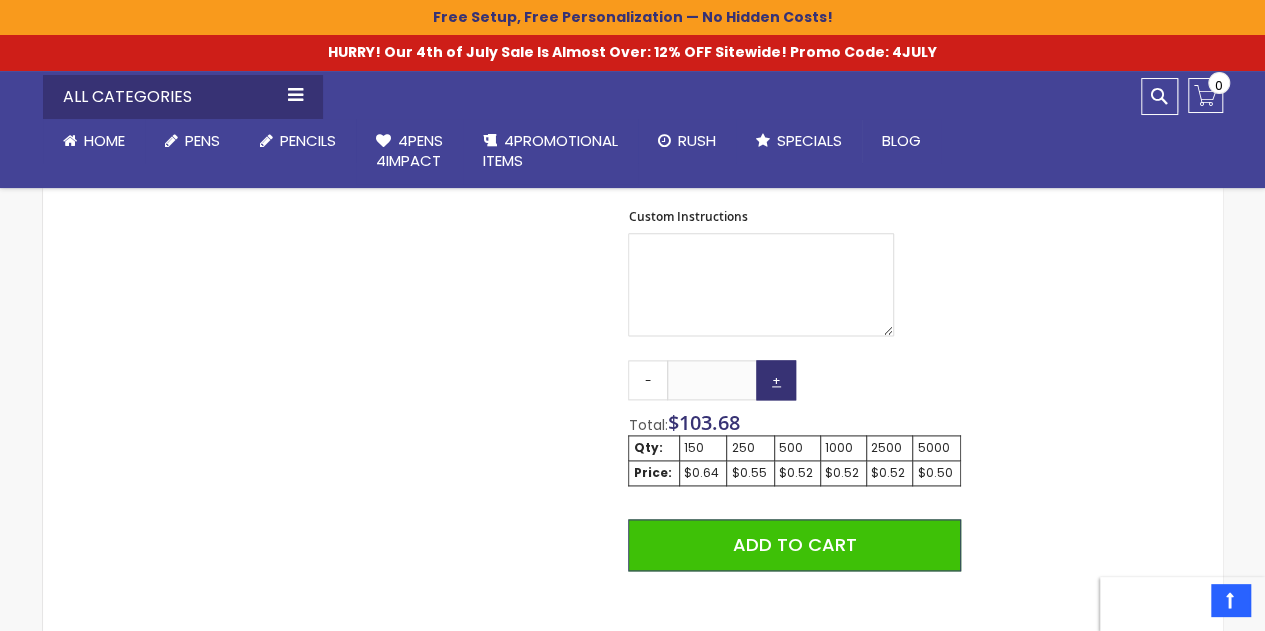 click on "+" at bounding box center [776, 380] 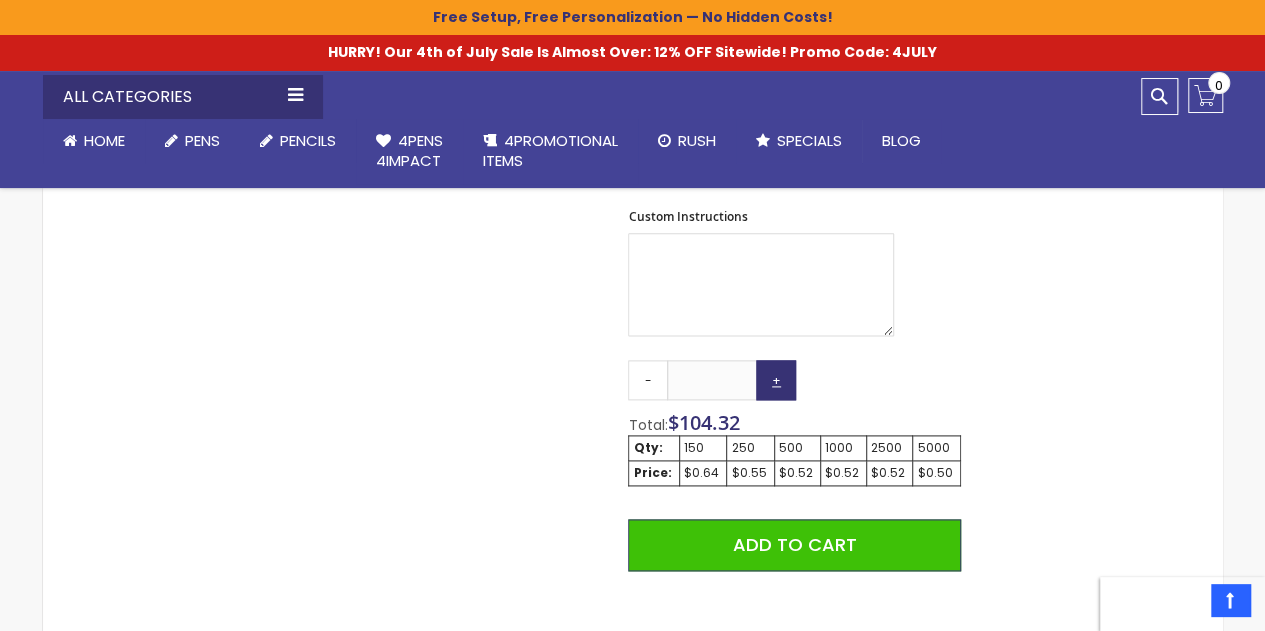 click on "+" at bounding box center [776, 380] 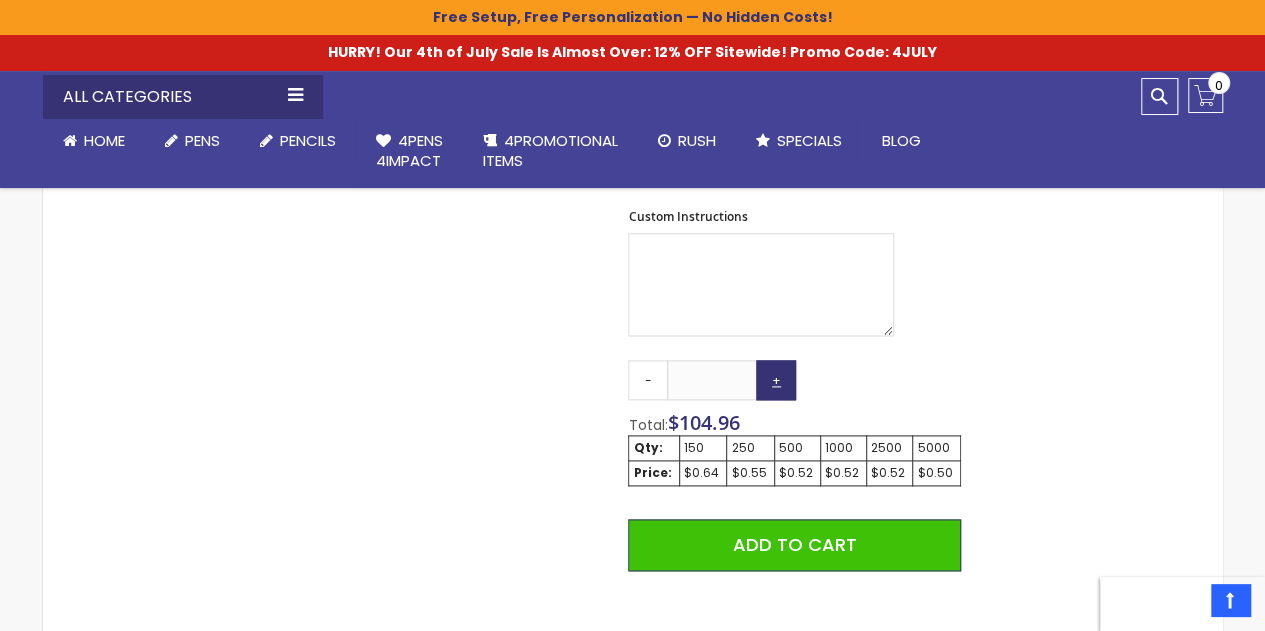 click on "+" at bounding box center [776, 380] 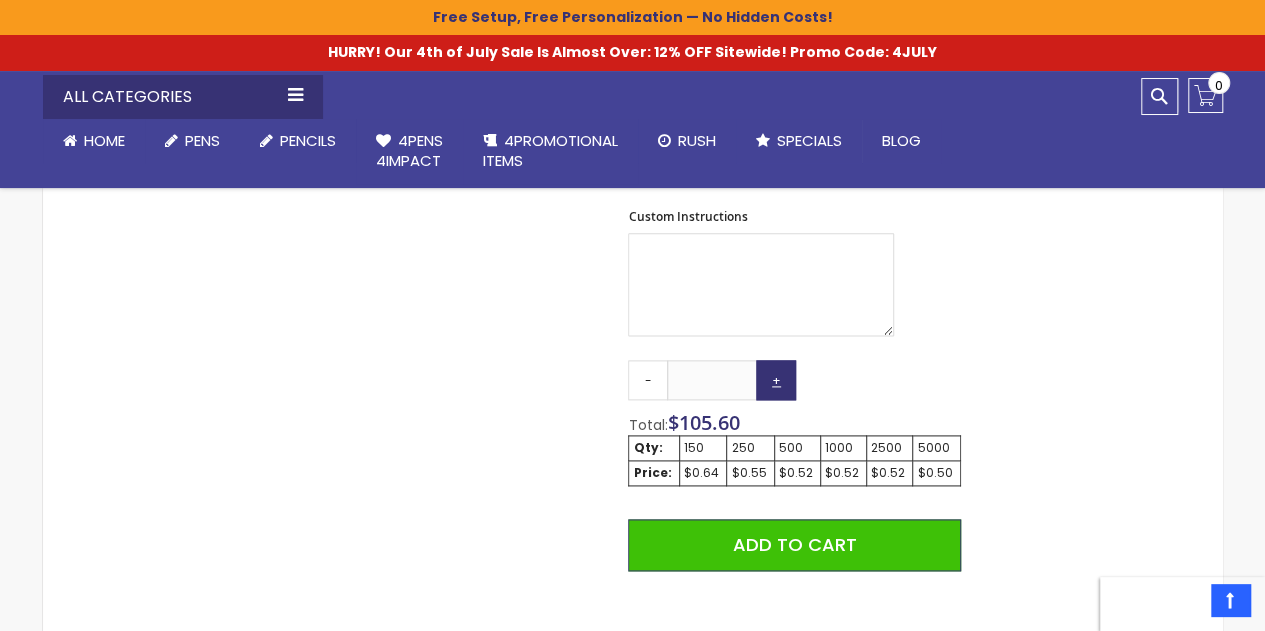 click on "+" at bounding box center (776, 380) 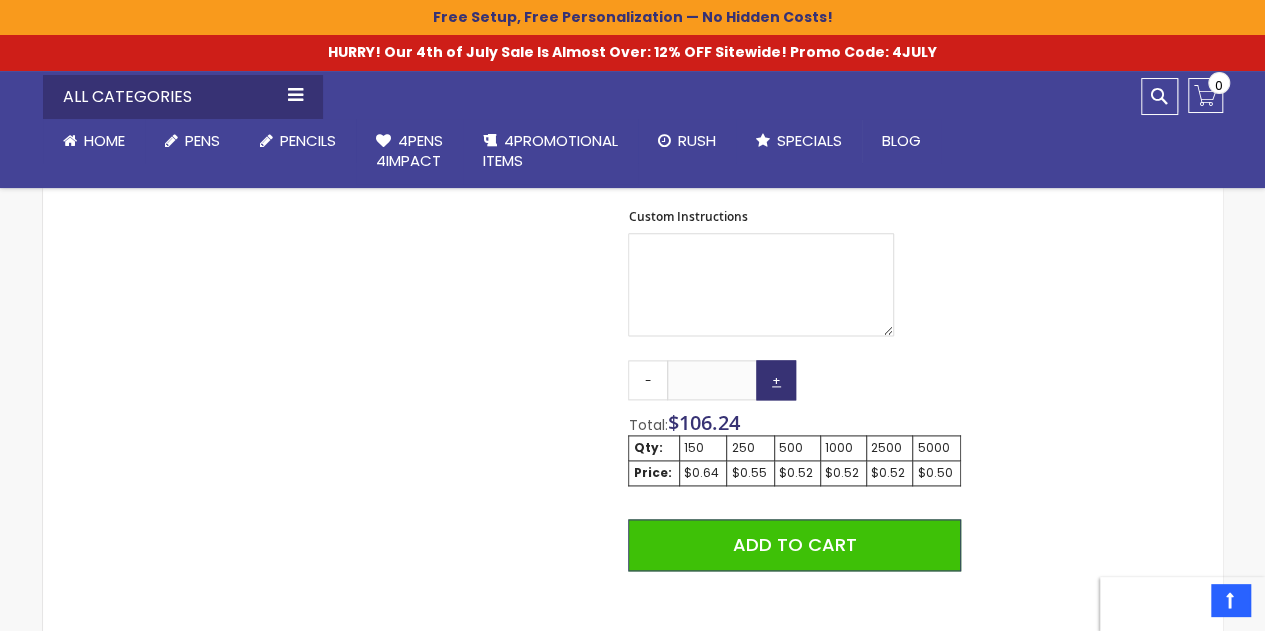 click on "+" at bounding box center [776, 380] 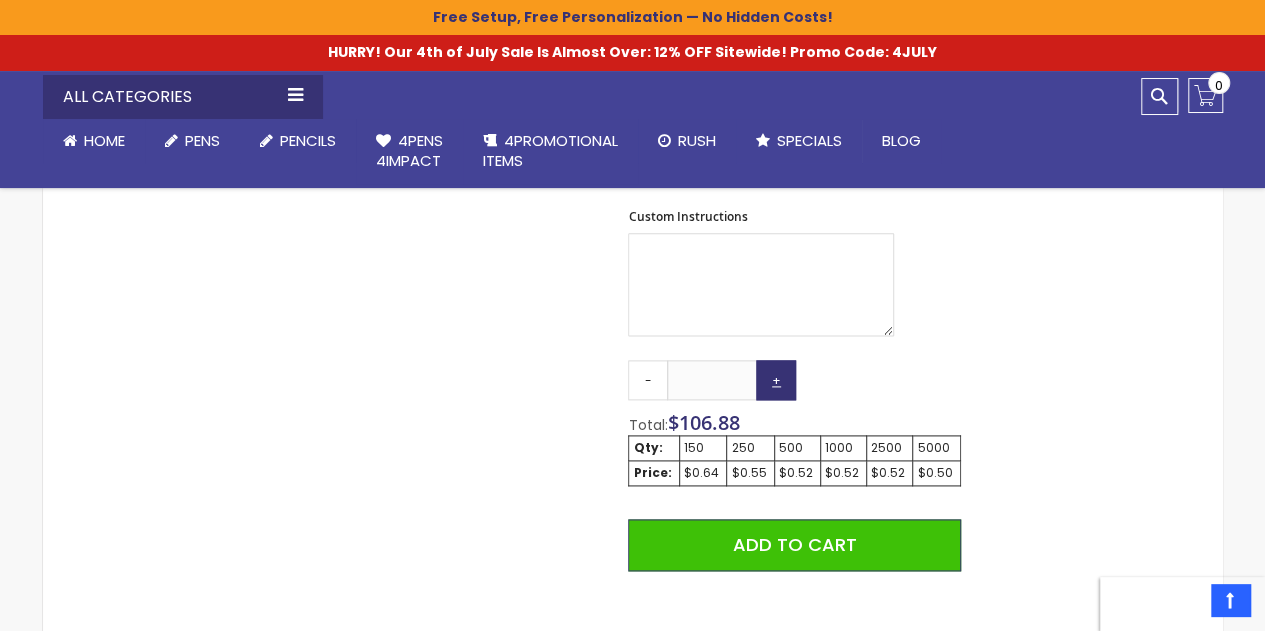 click on "+" at bounding box center [776, 380] 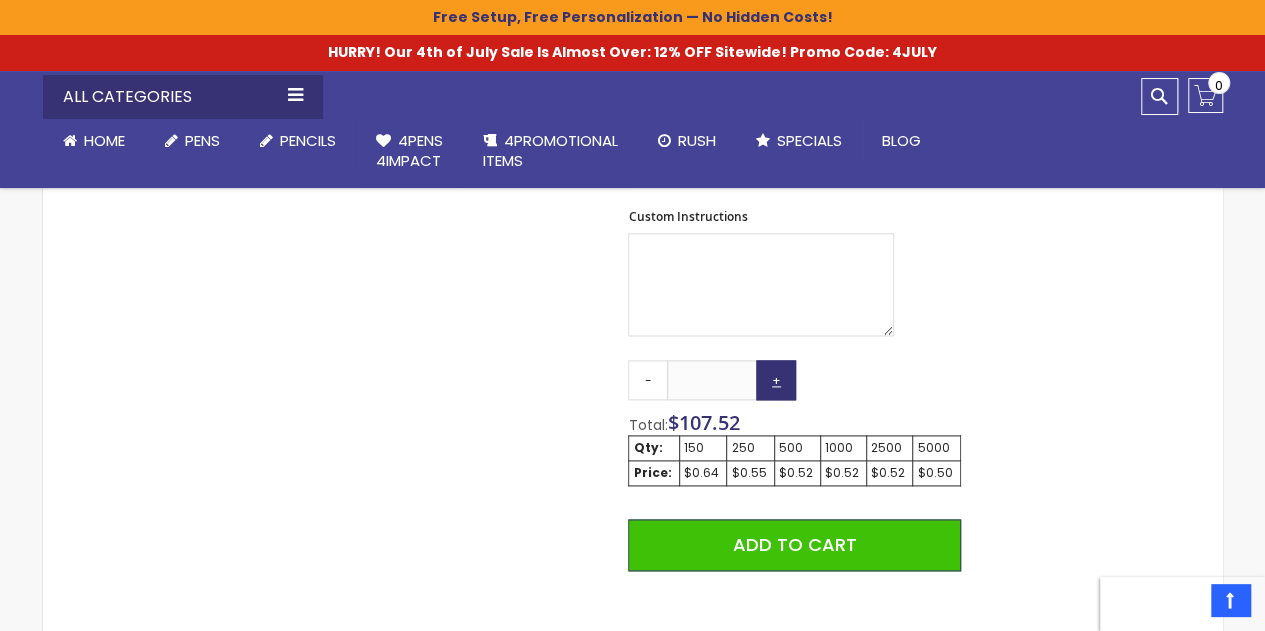 click on "+" at bounding box center (776, 380) 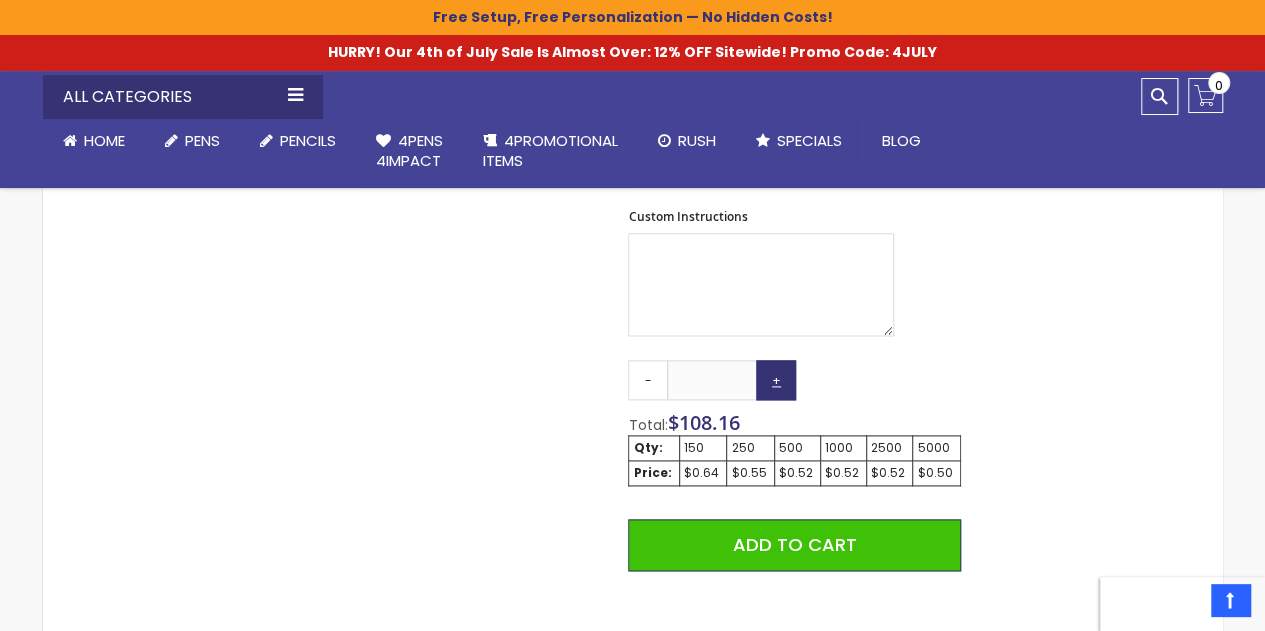 click on "+" at bounding box center (776, 380) 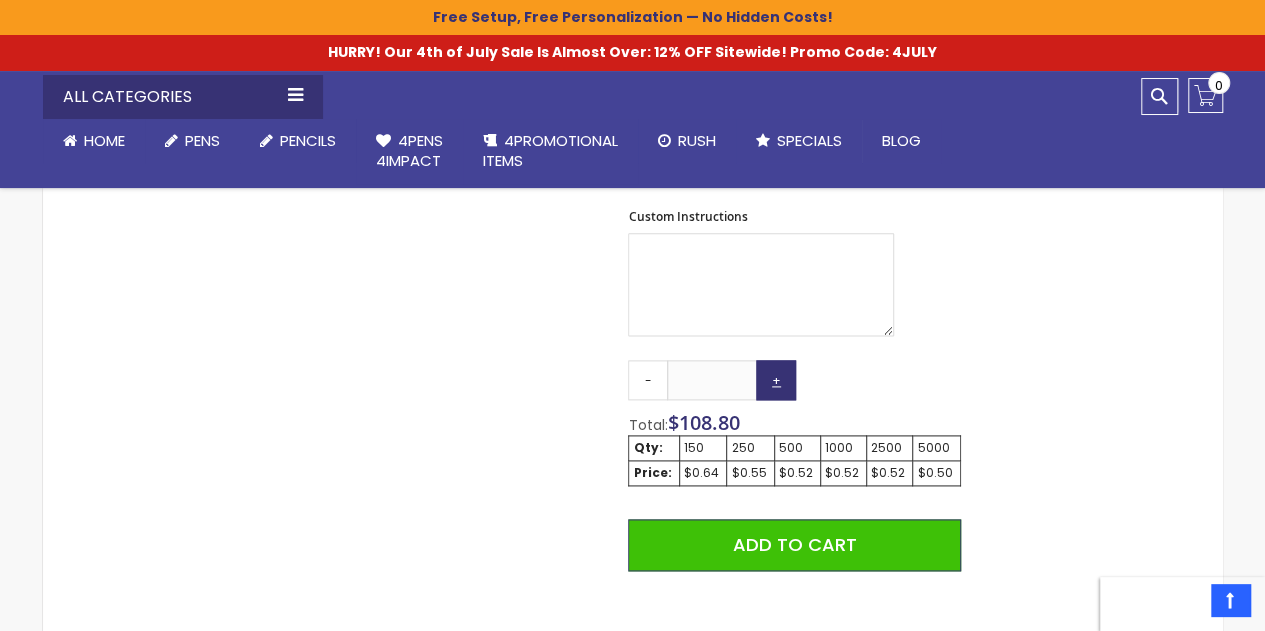 click on "+" at bounding box center [776, 380] 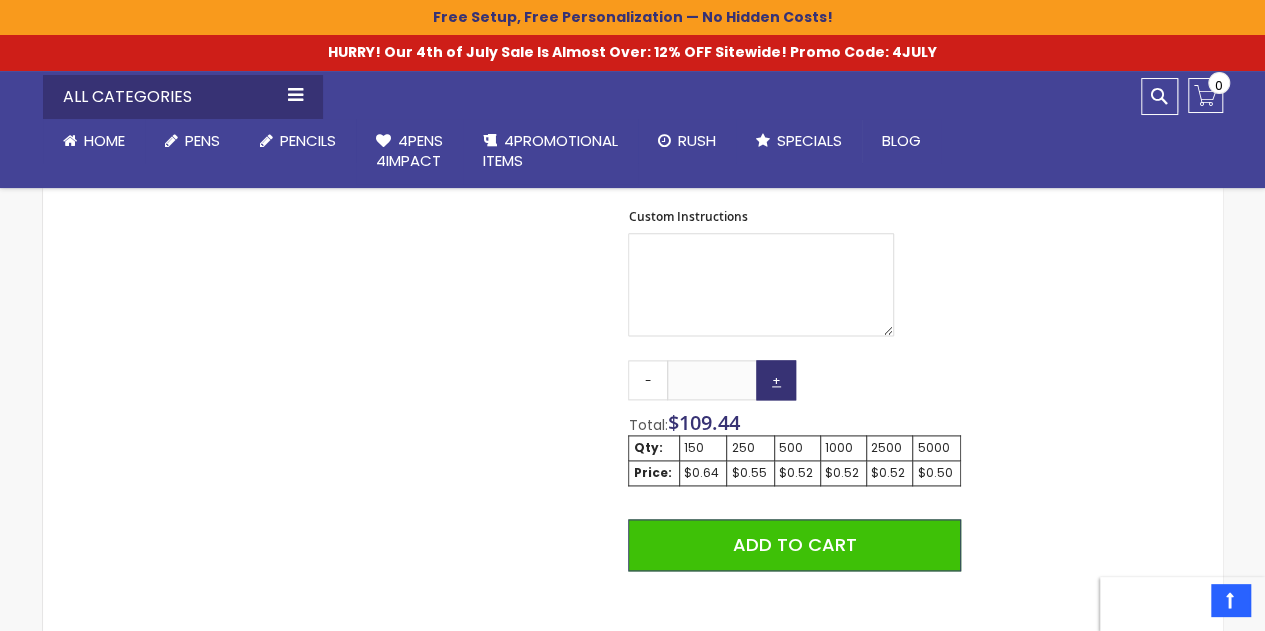 click on "+" at bounding box center (776, 380) 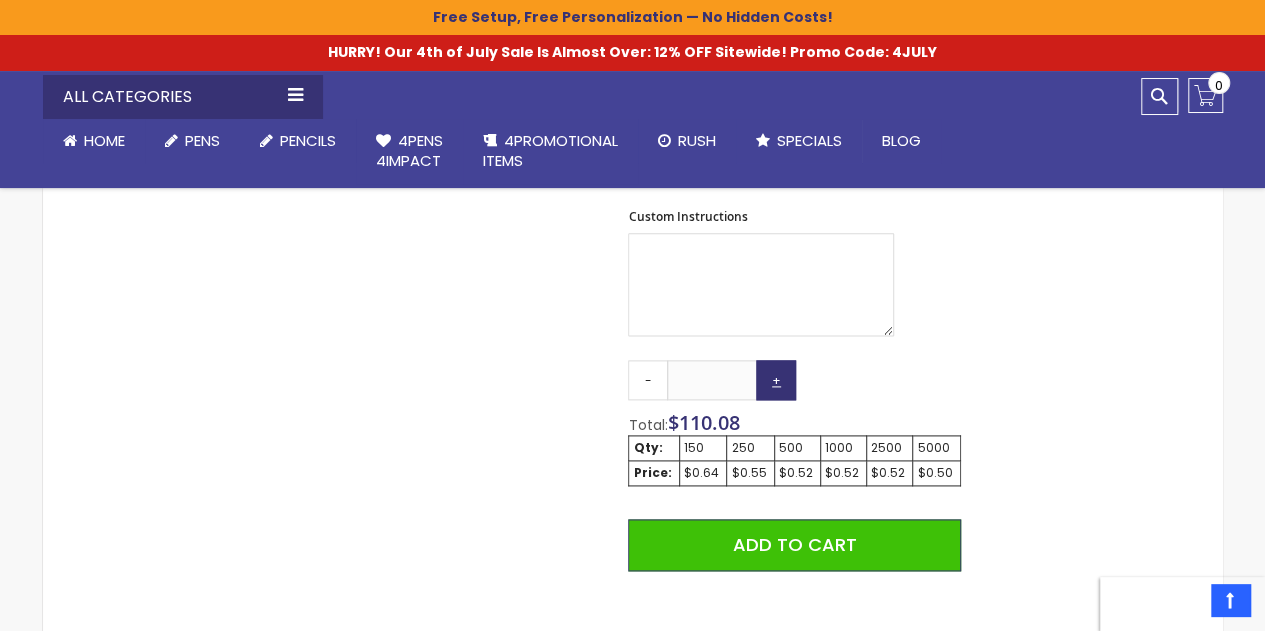 click on "+" at bounding box center (776, 380) 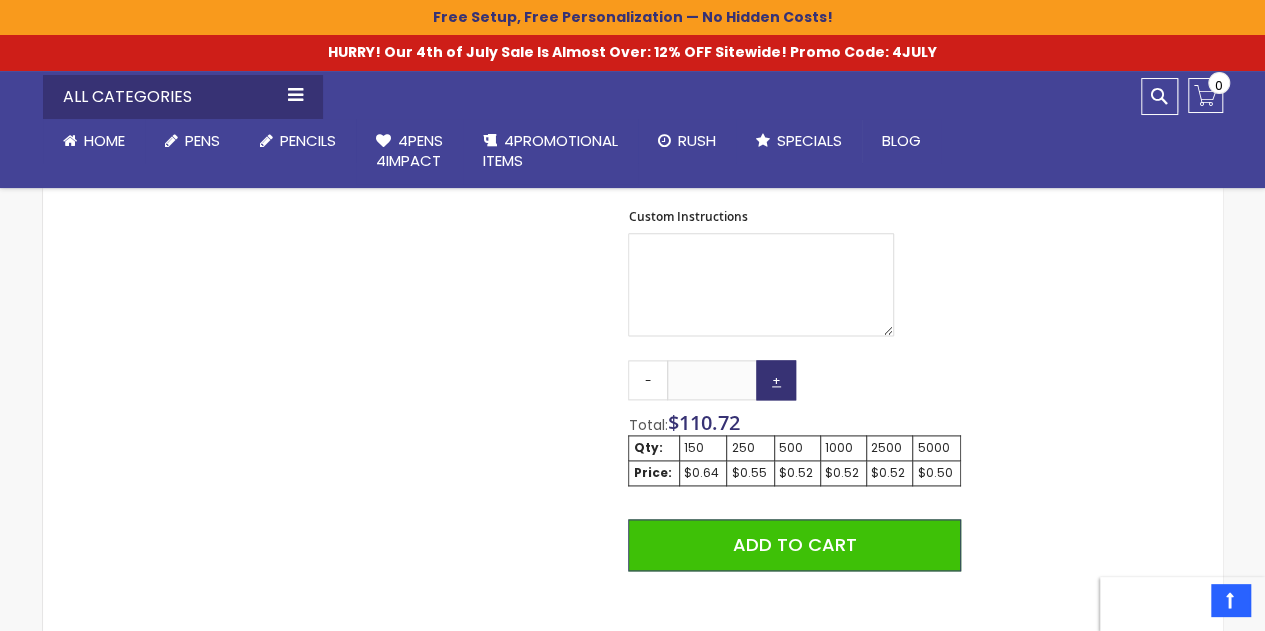 click on "+" at bounding box center (776, 380) 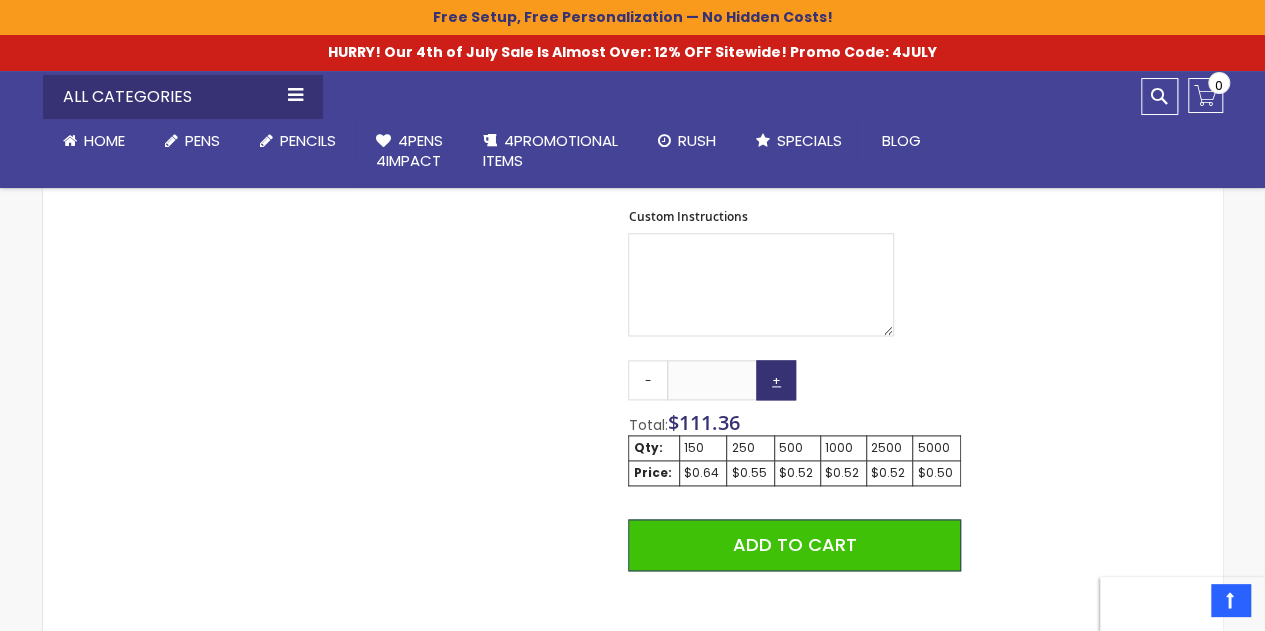 click on "+" at bounding box center [776, 380] 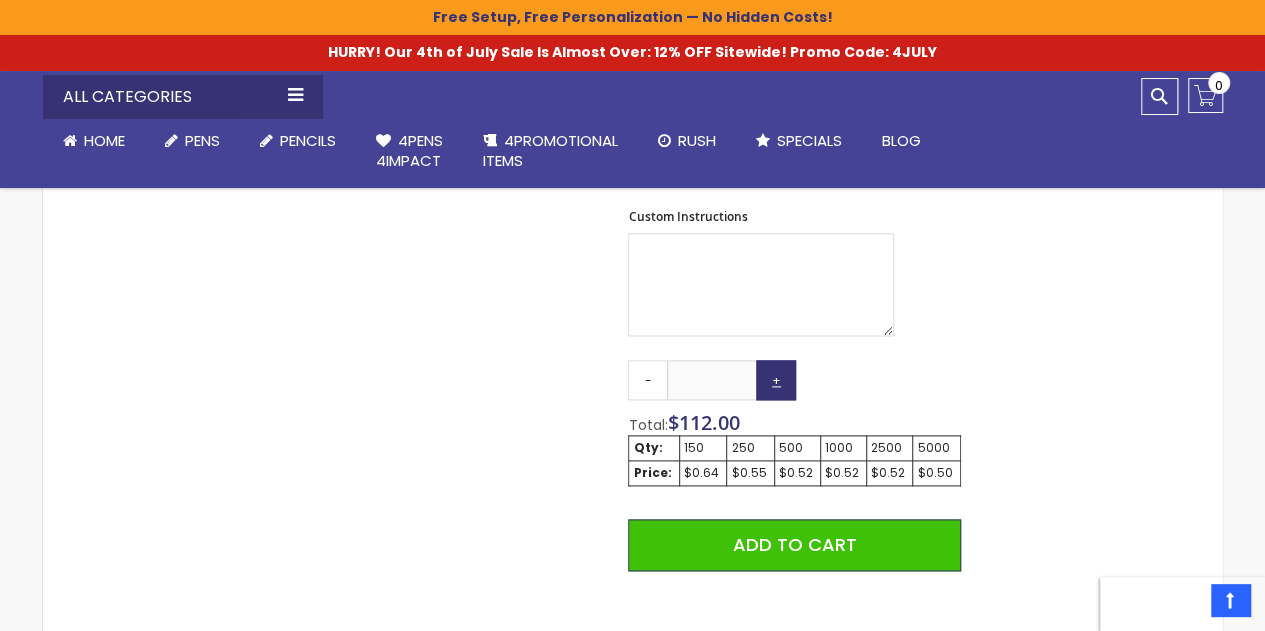 click on "+" at bounding box center (776, 380) 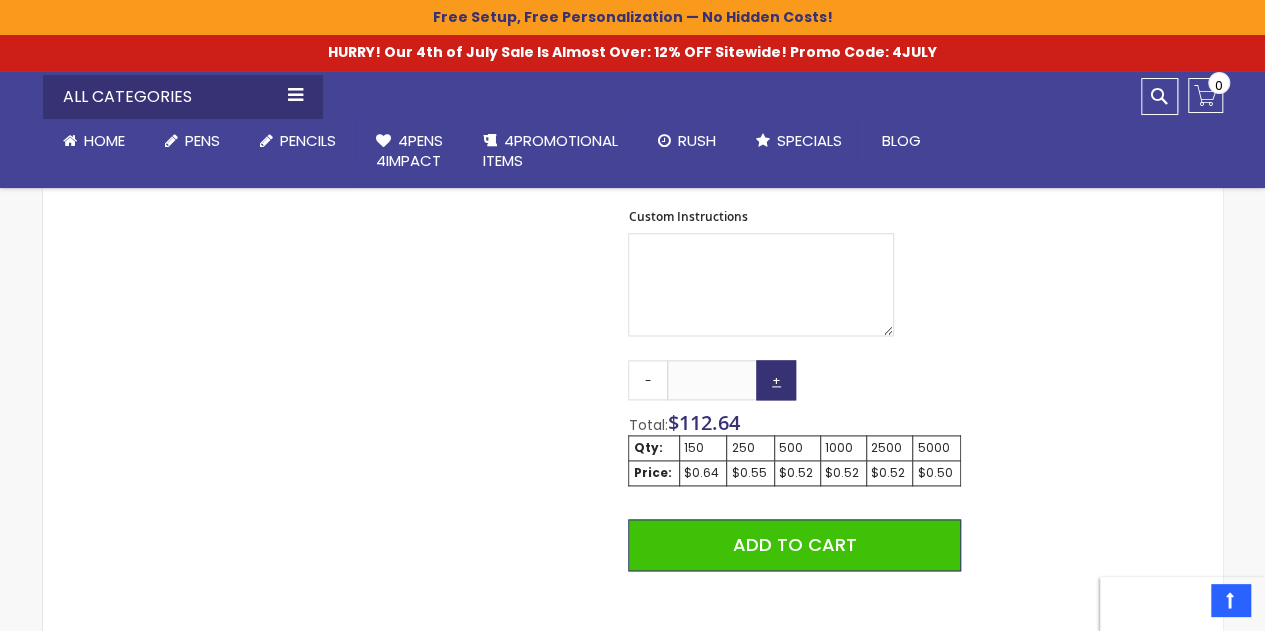 click on "+" at bounding box center [776, 380] 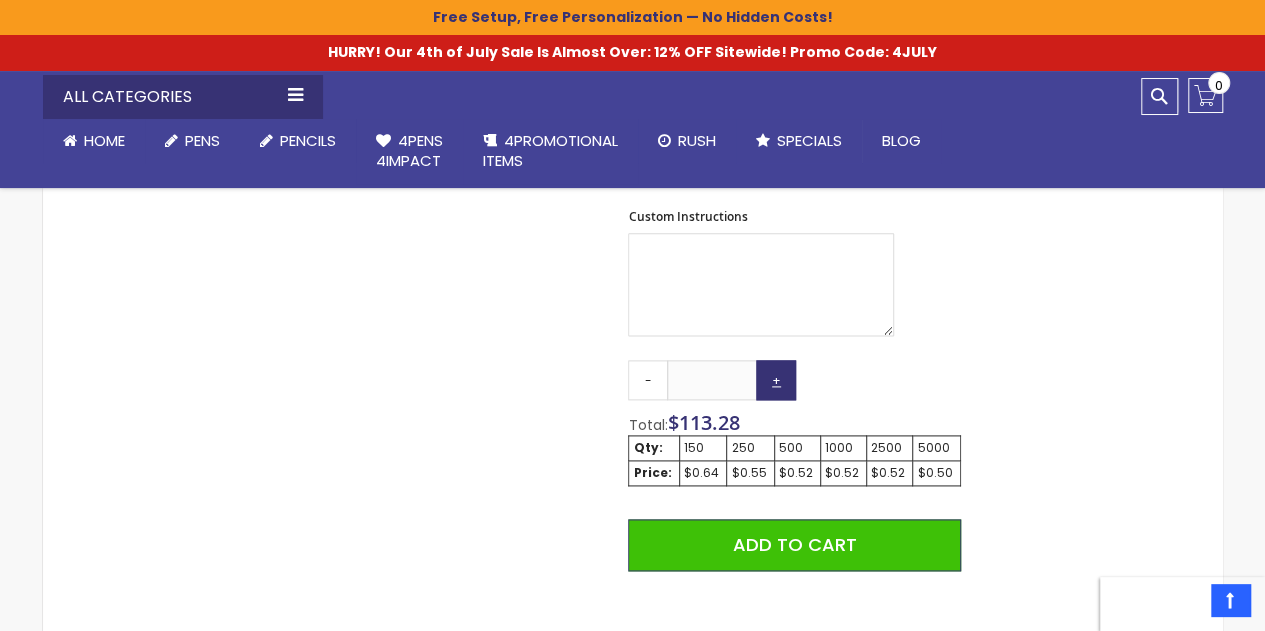click on "+" at bounding box center [776, 380] 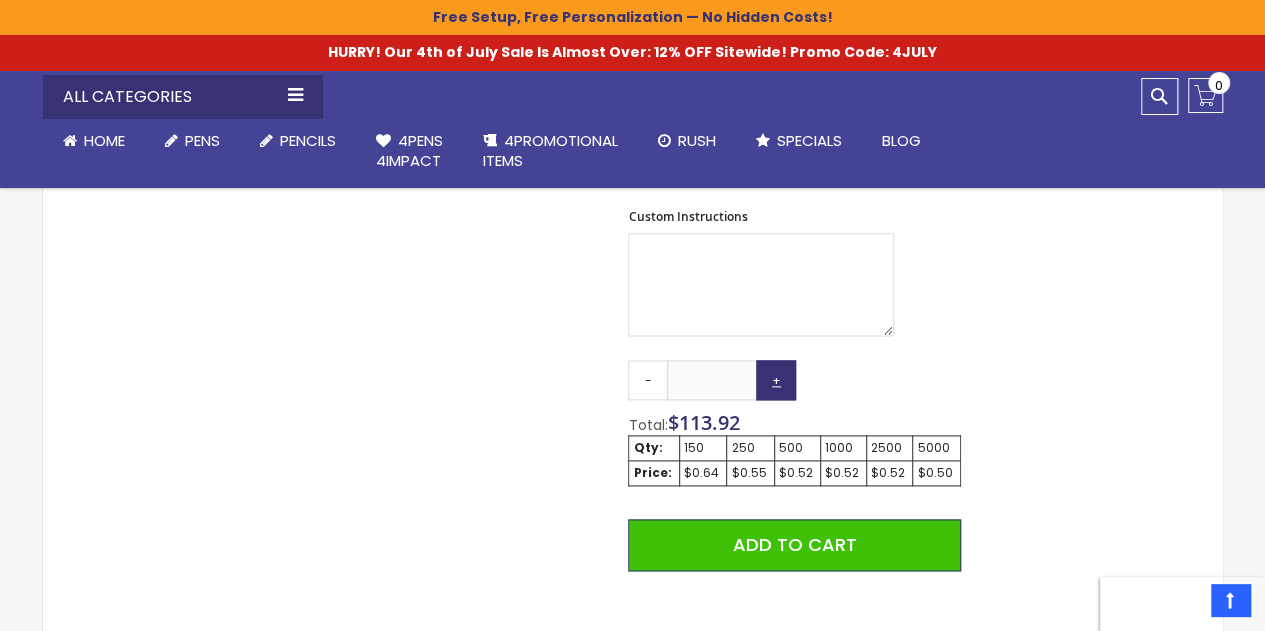 click on "+" at bounding box center (776, 380) 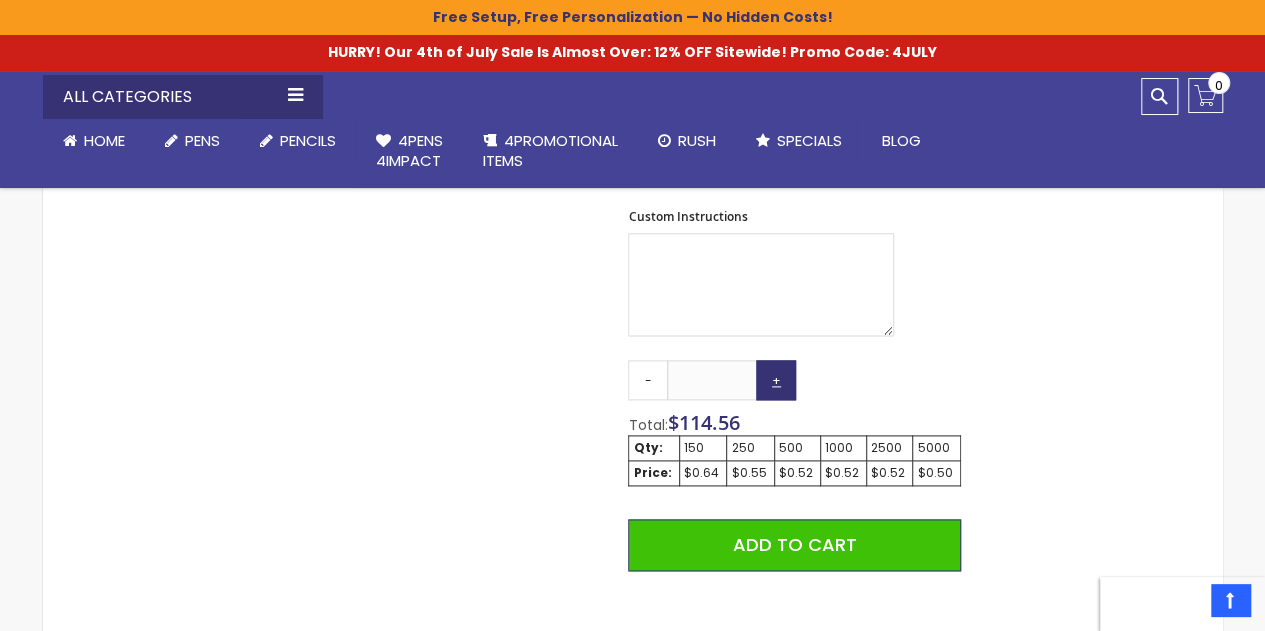 click on "+" at bounding box center [776, 380] 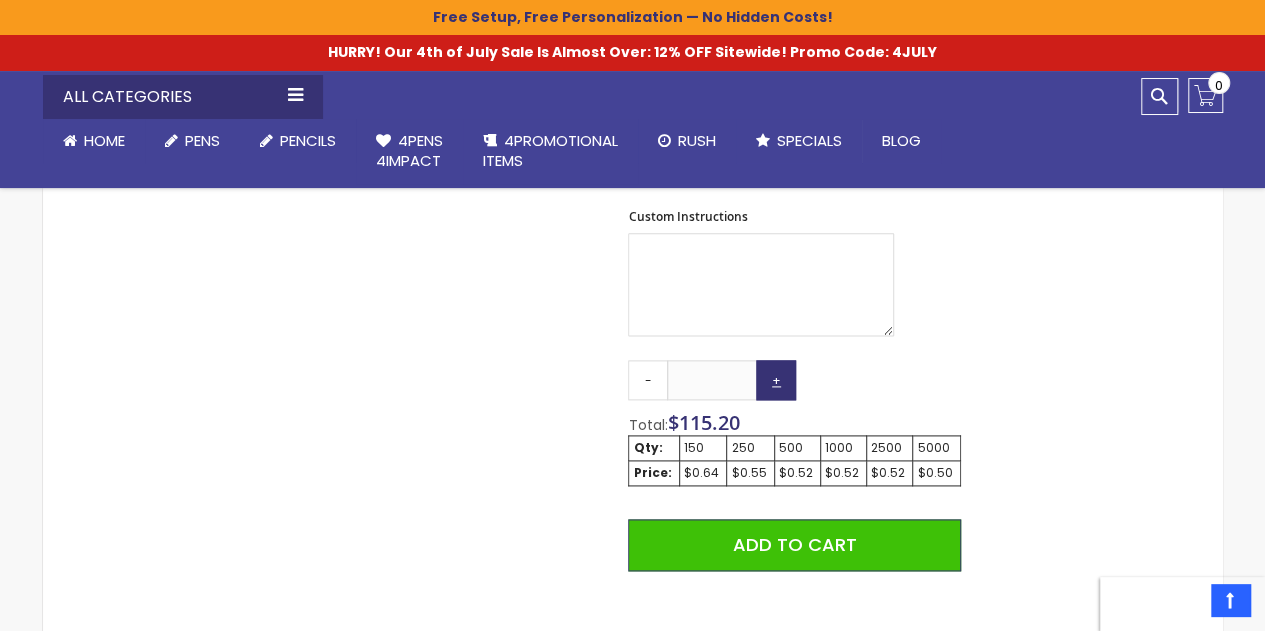click on "+" at bounding box center (776, 380) 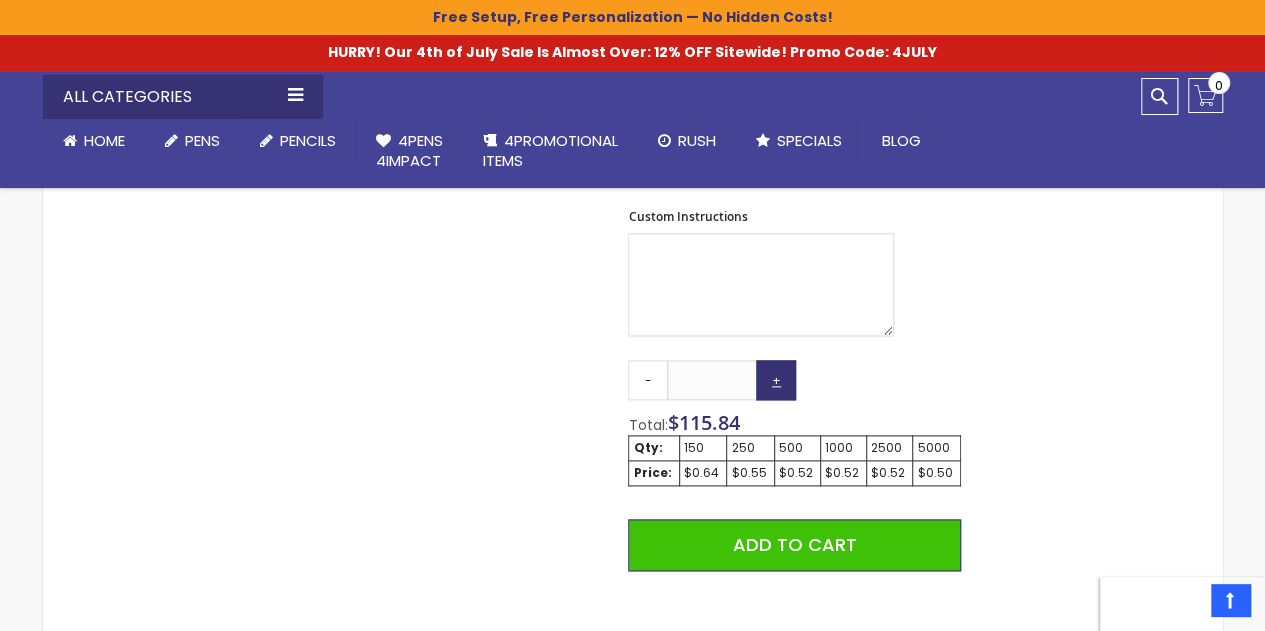 click on "+" at bounding box center [776, 380] 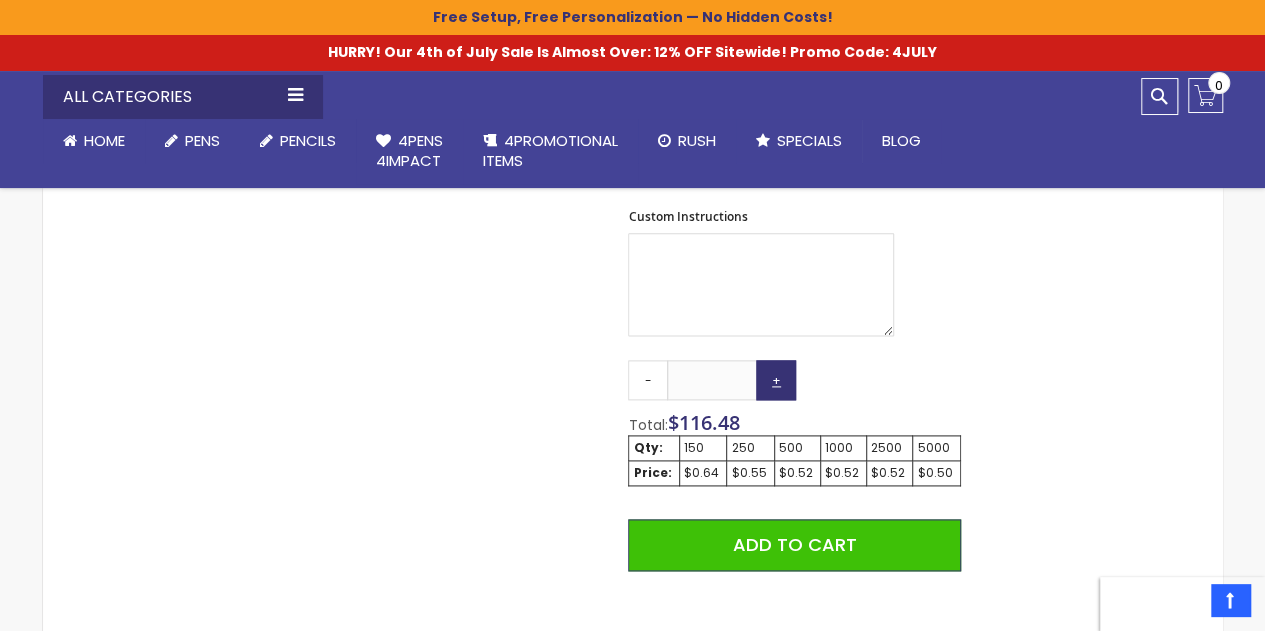 click on "+" at bounding box center (776, 380) 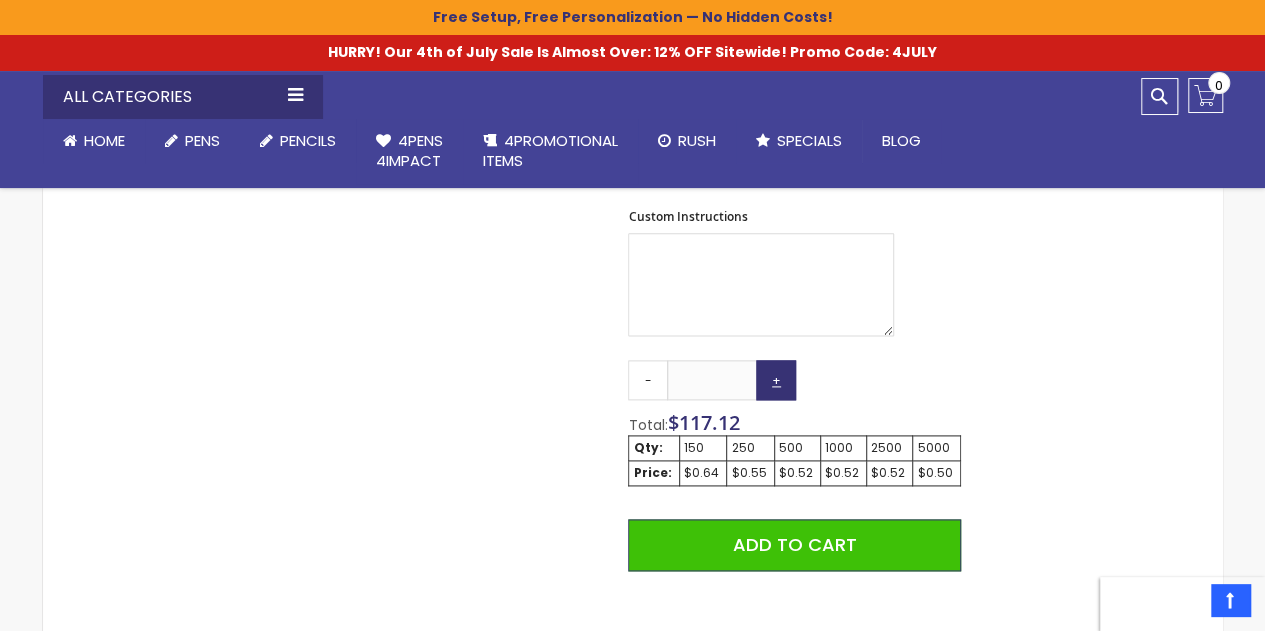 click on "+" at bounding box center (776, 380) 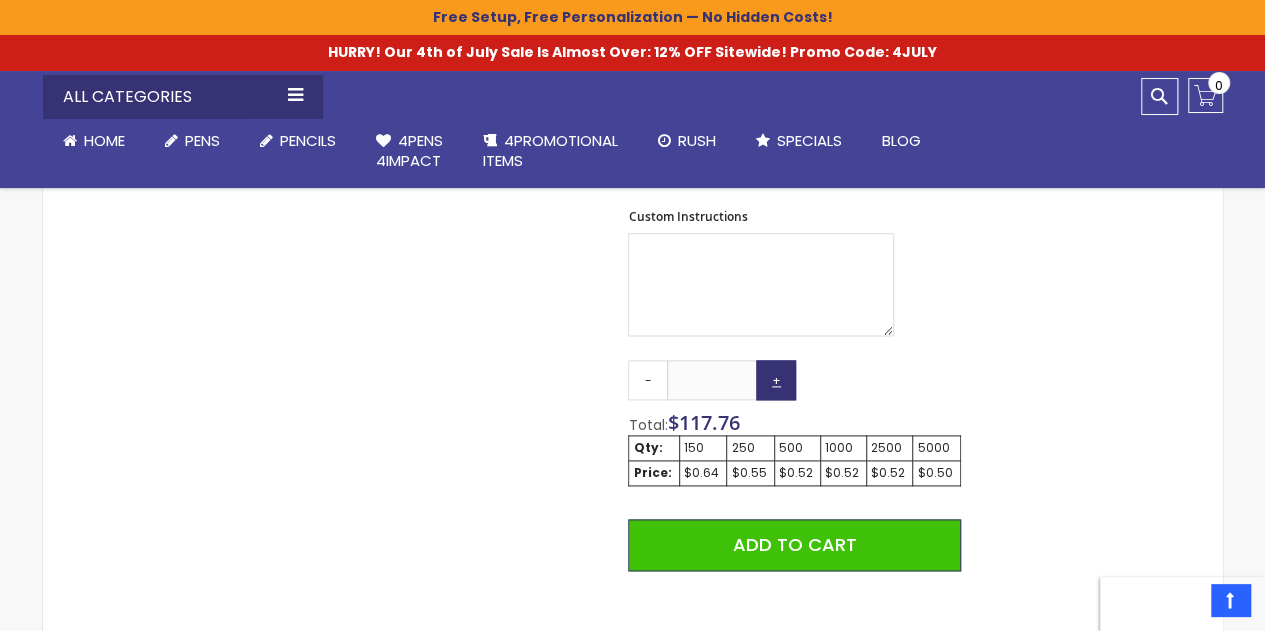 click on "+" at bounding box center (776, 380) 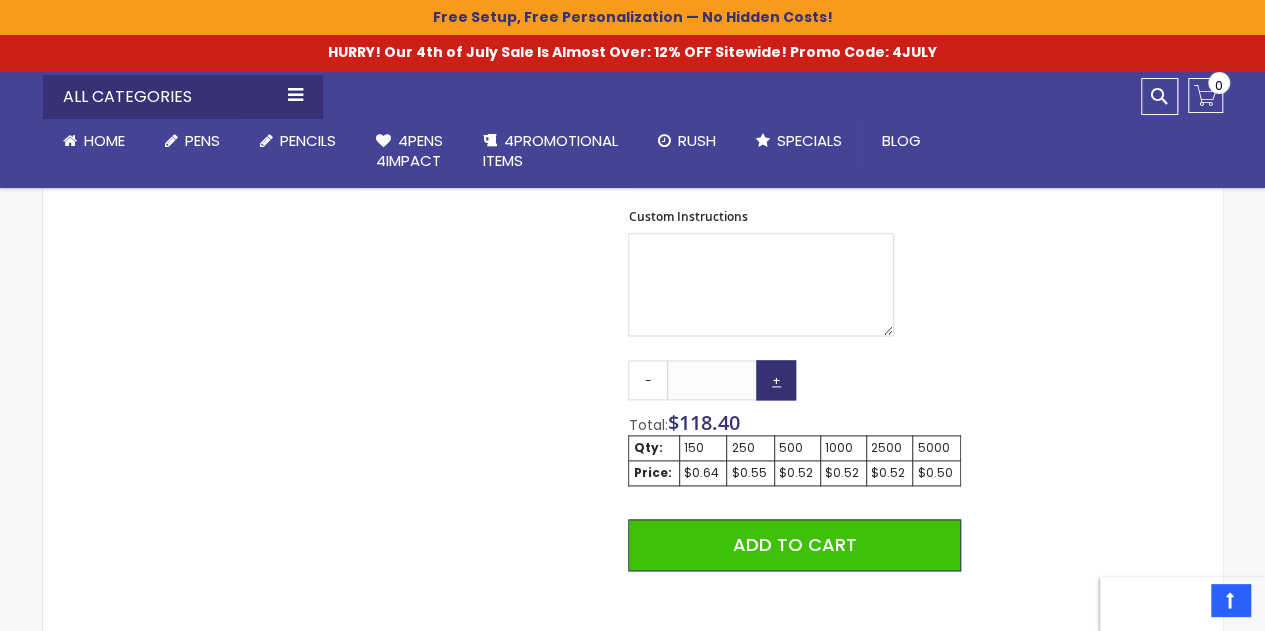 click on "+" at bounding box center (776, 380) 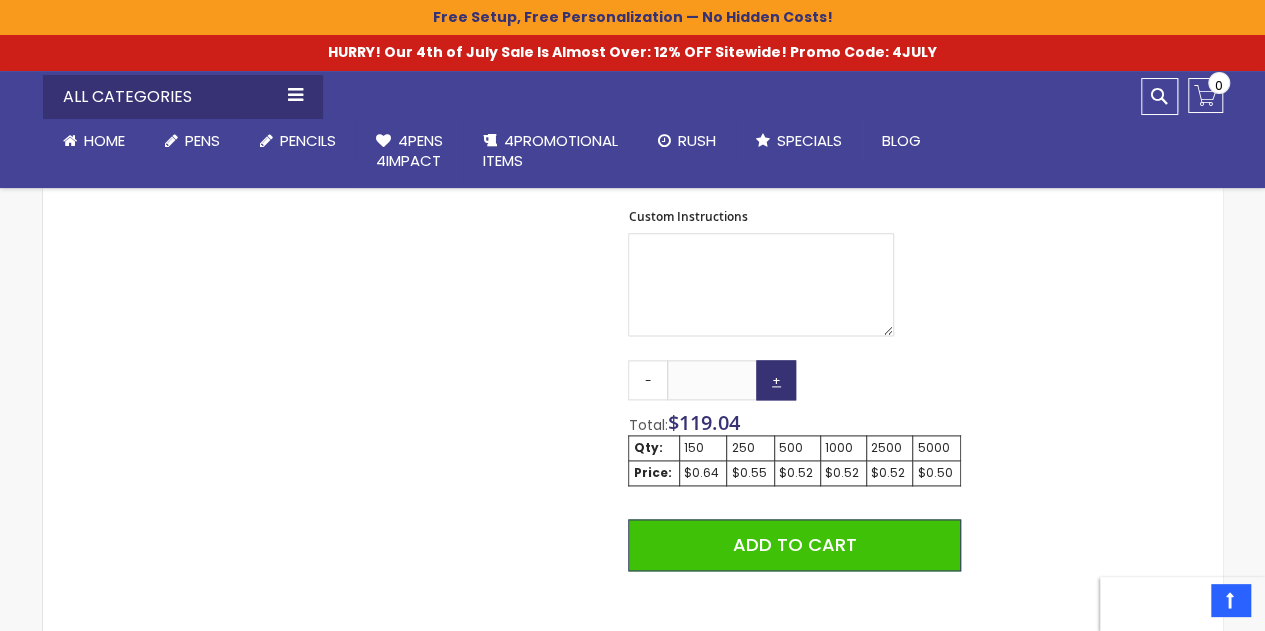 click on "+" at bounding box center [776, 380] 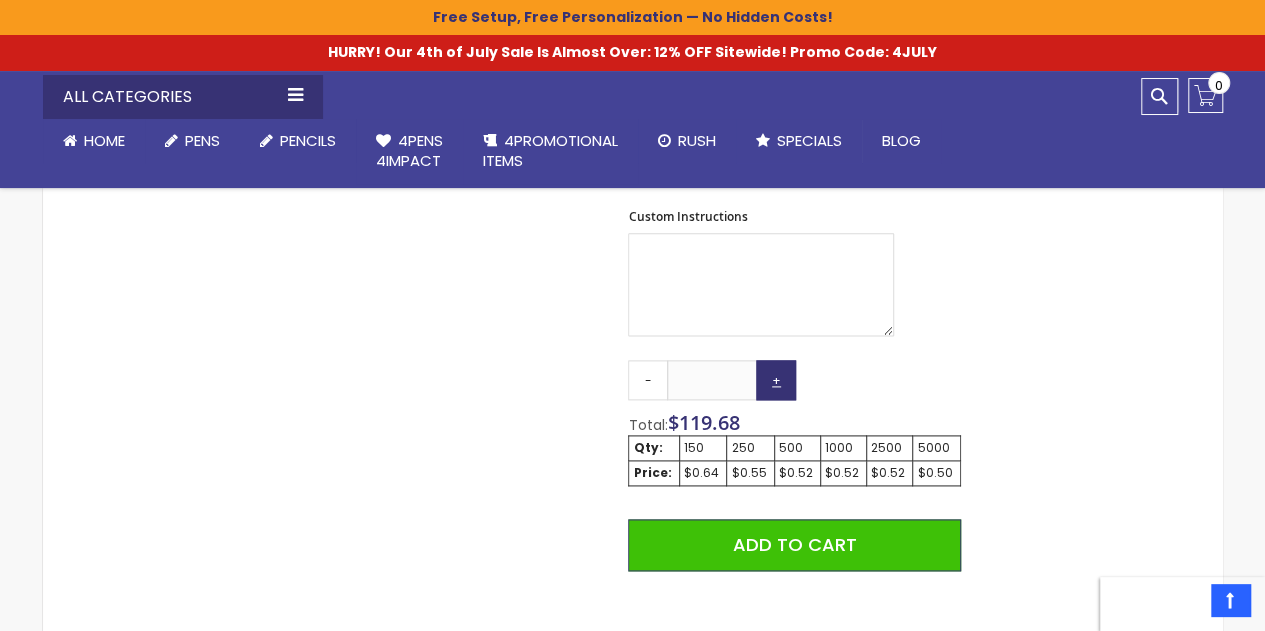 click on "+" at bounding box center [776, 380] 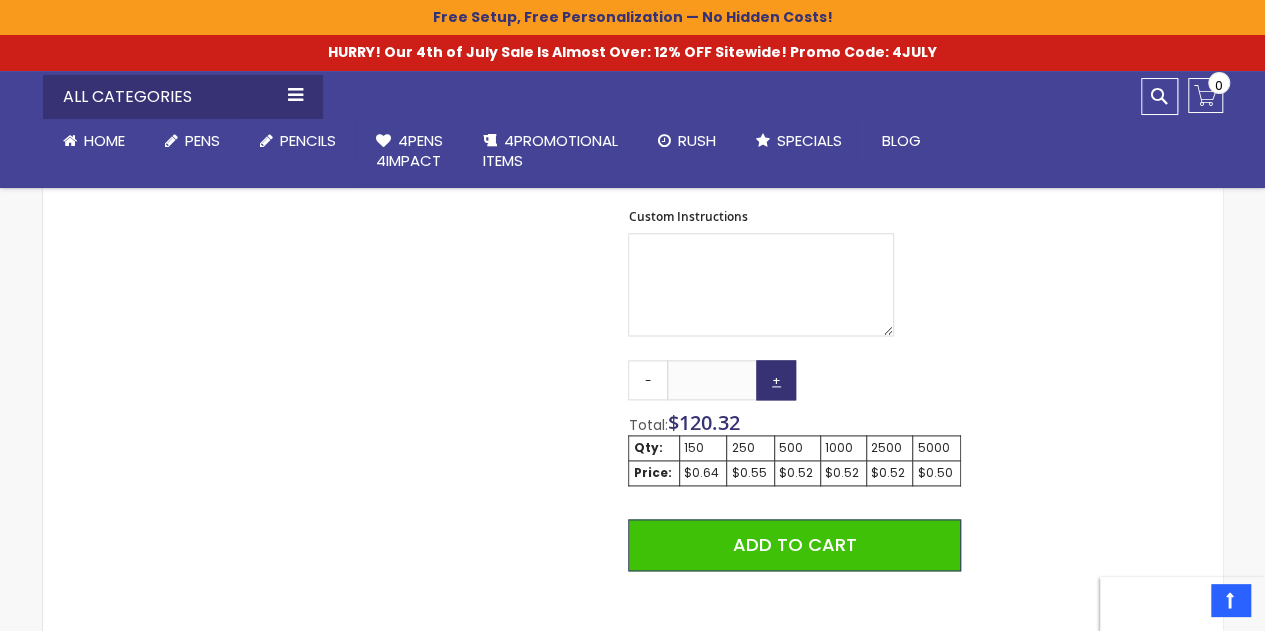 click on "+" at bounding box center (776, 380) 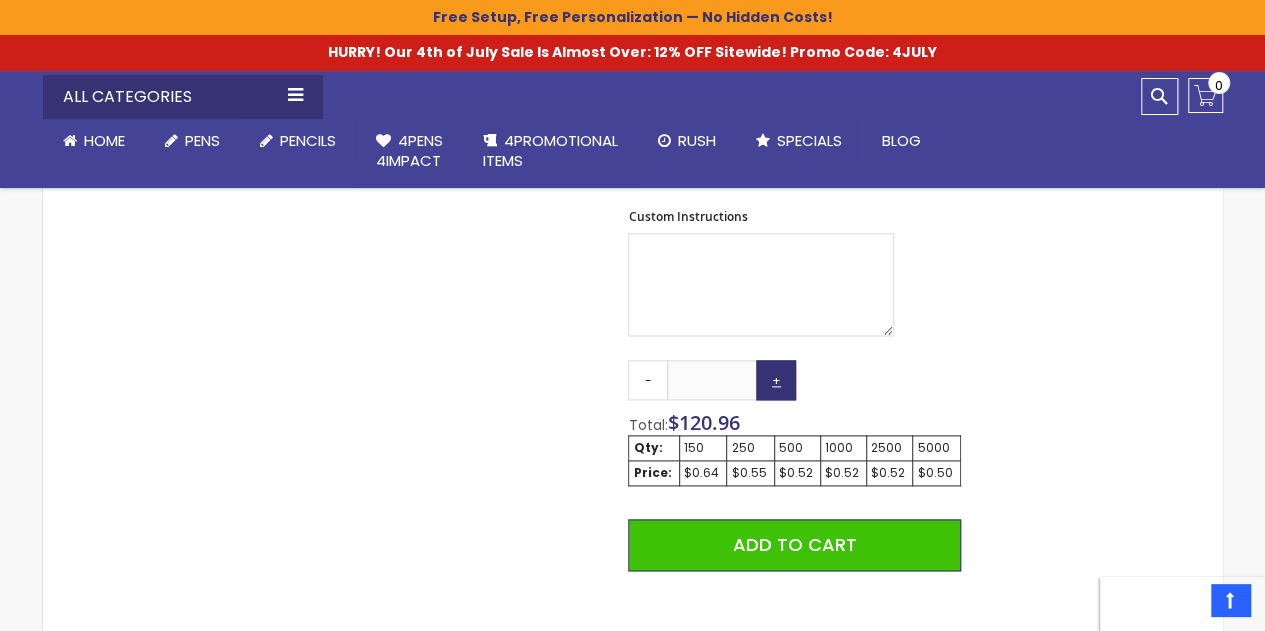 click on "+" at bounding box center [776, 380] 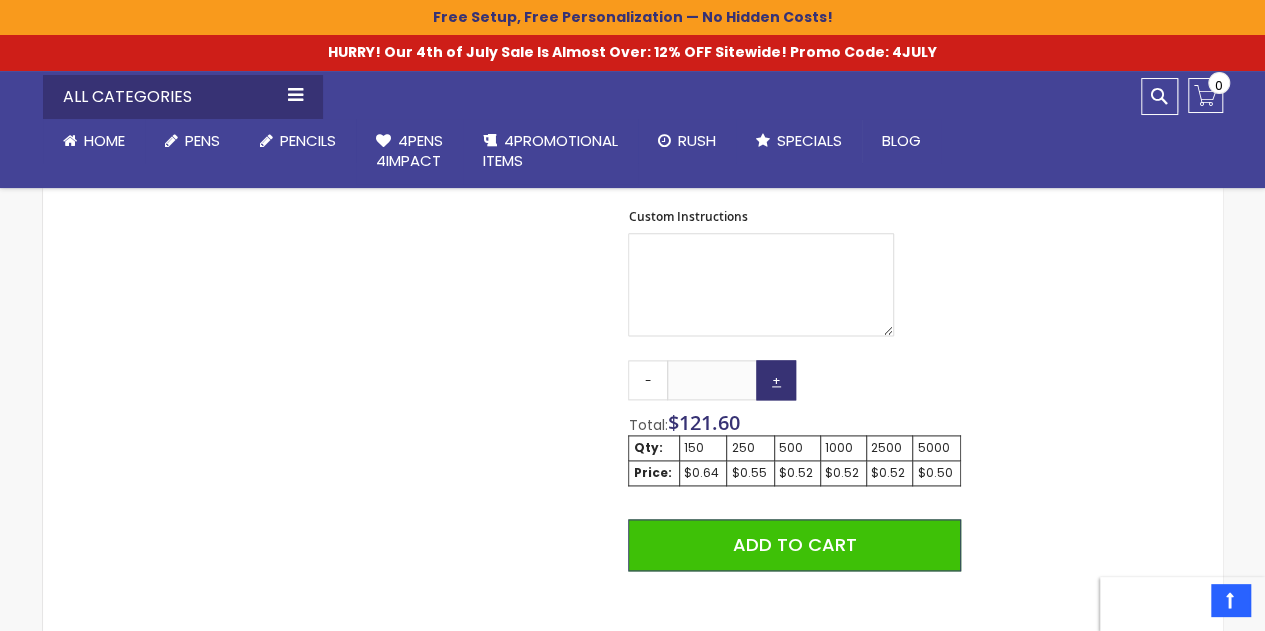 click on "+" at bounding box center [776, 380] 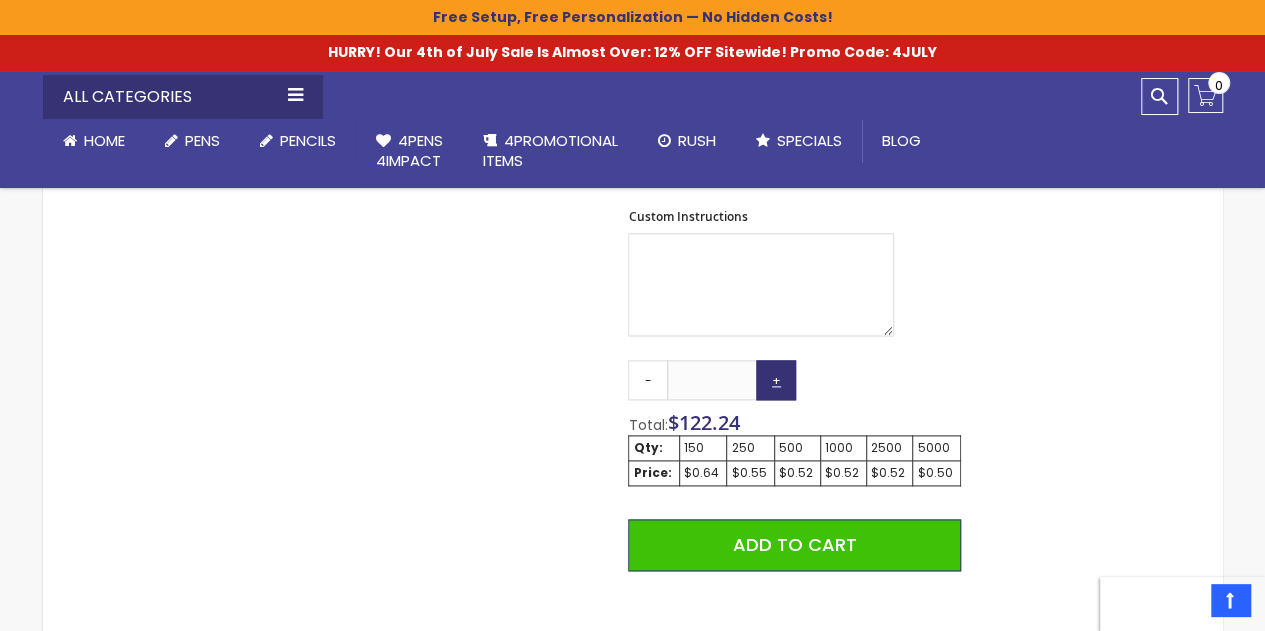 click on "+" at bounding box center [776, 380] 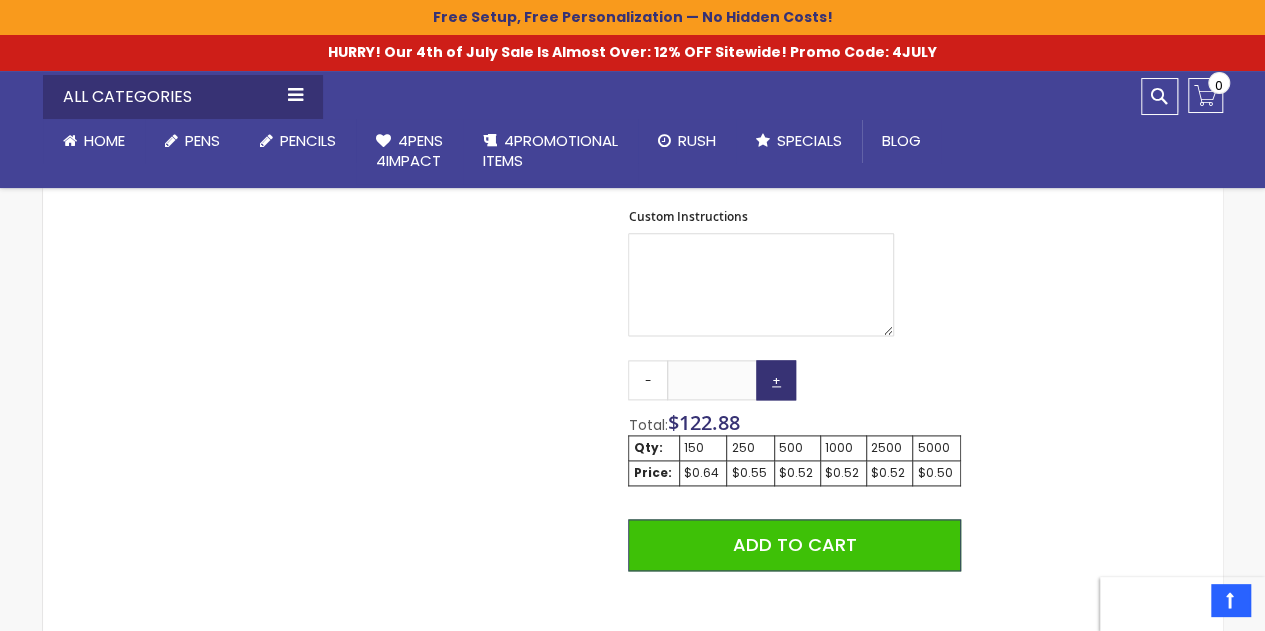 click on "+" at bounding box center [776, 380] 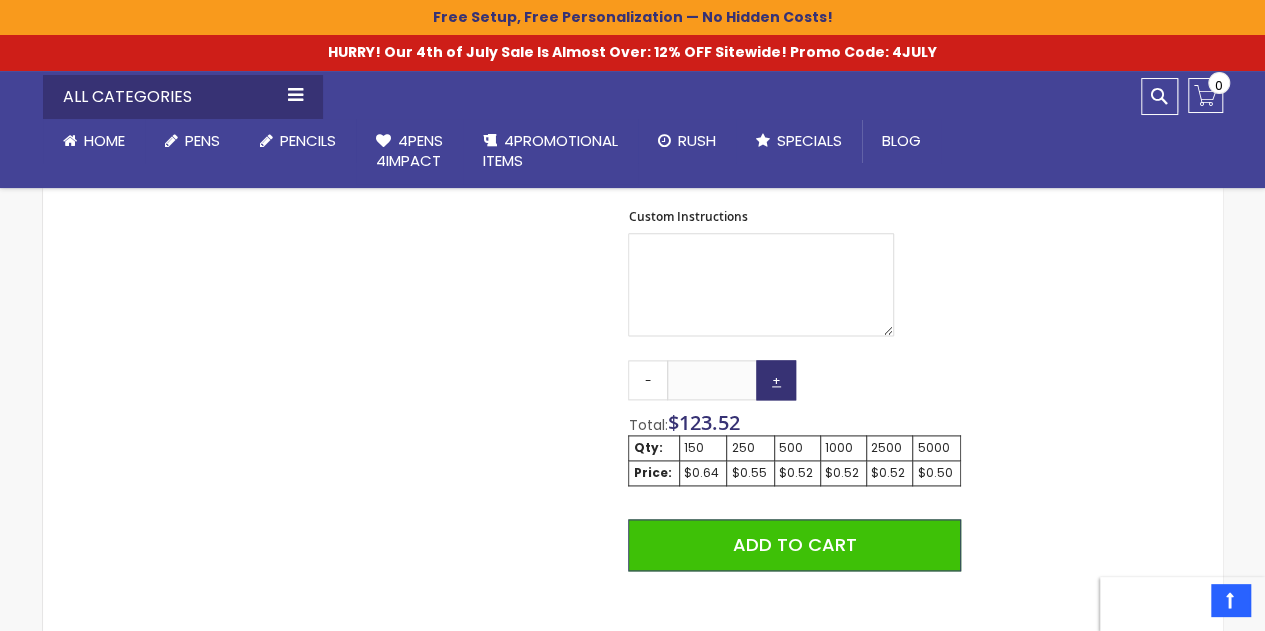 click on "+" at bounding box center [776, 380] 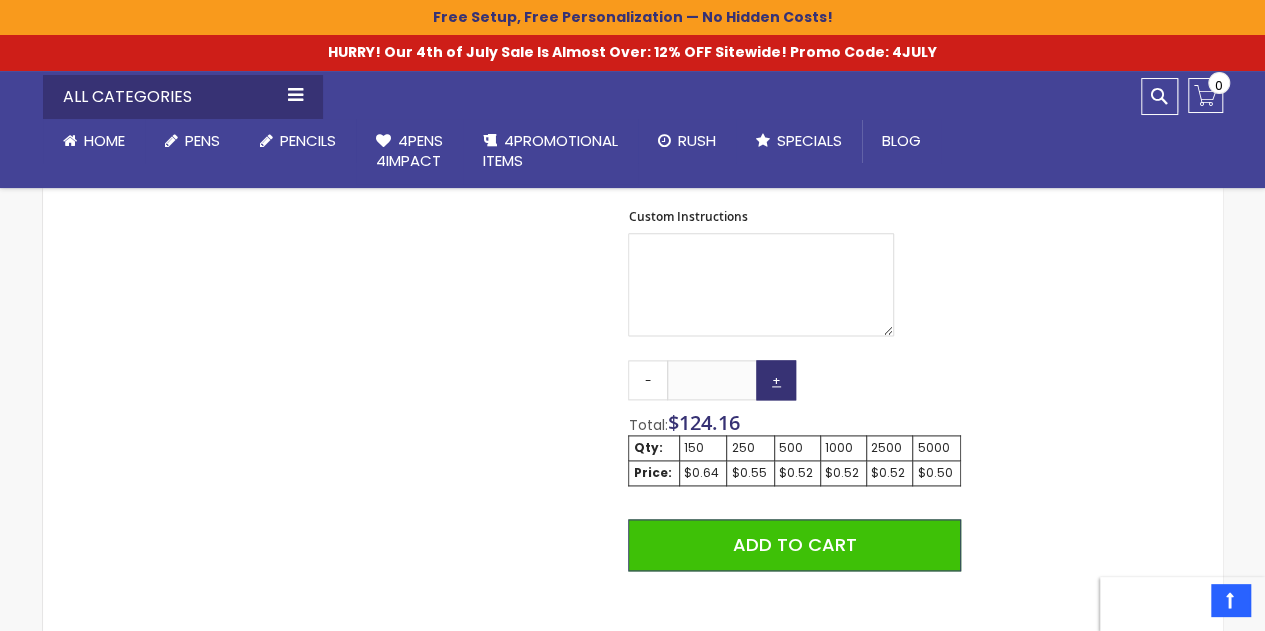 click on "+" at bounding box center (776, 380) 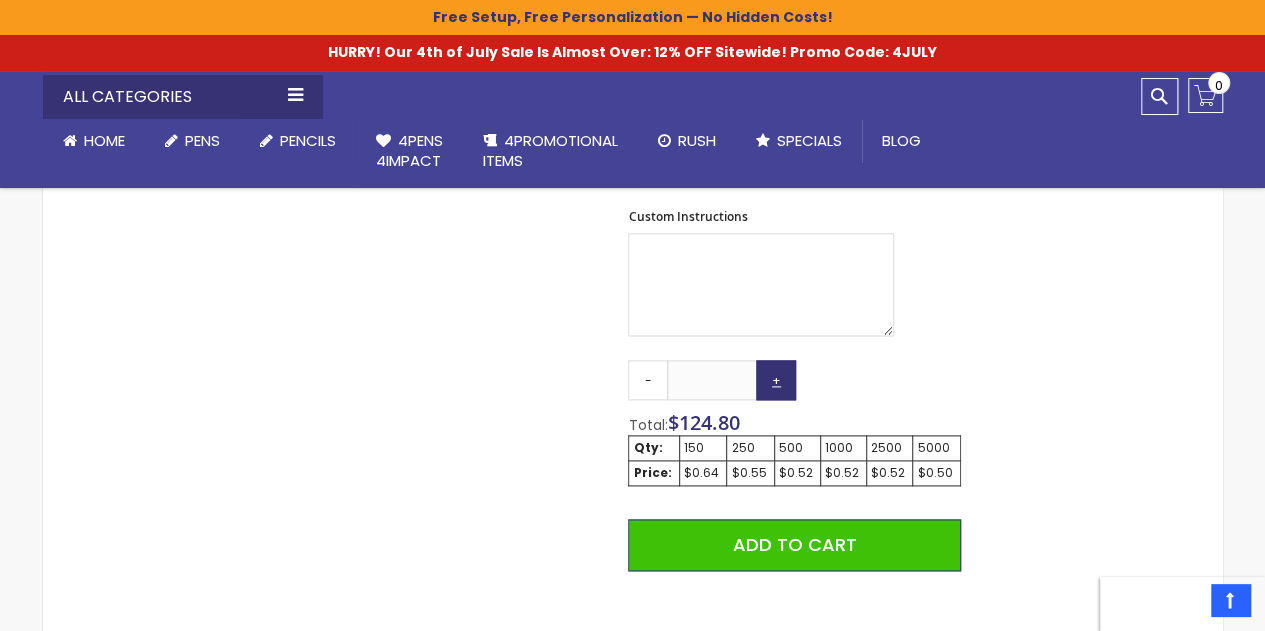 click on "+" at bounding box center [776, 380] 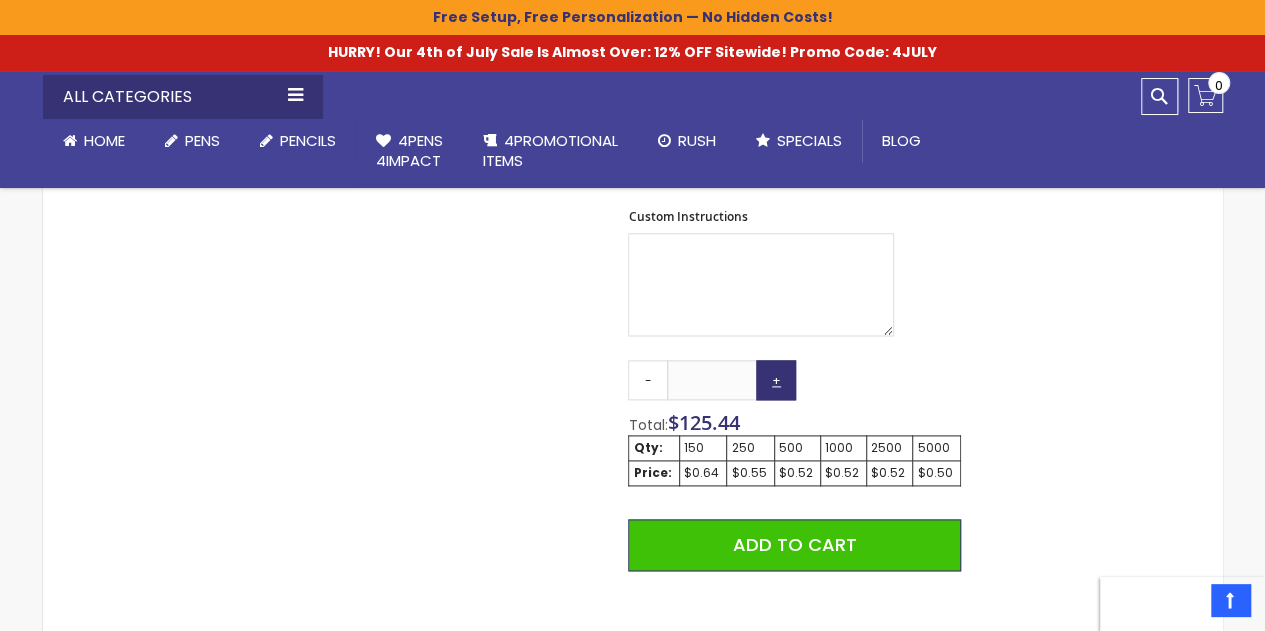 click on "+" at bounding box center [776, 380] 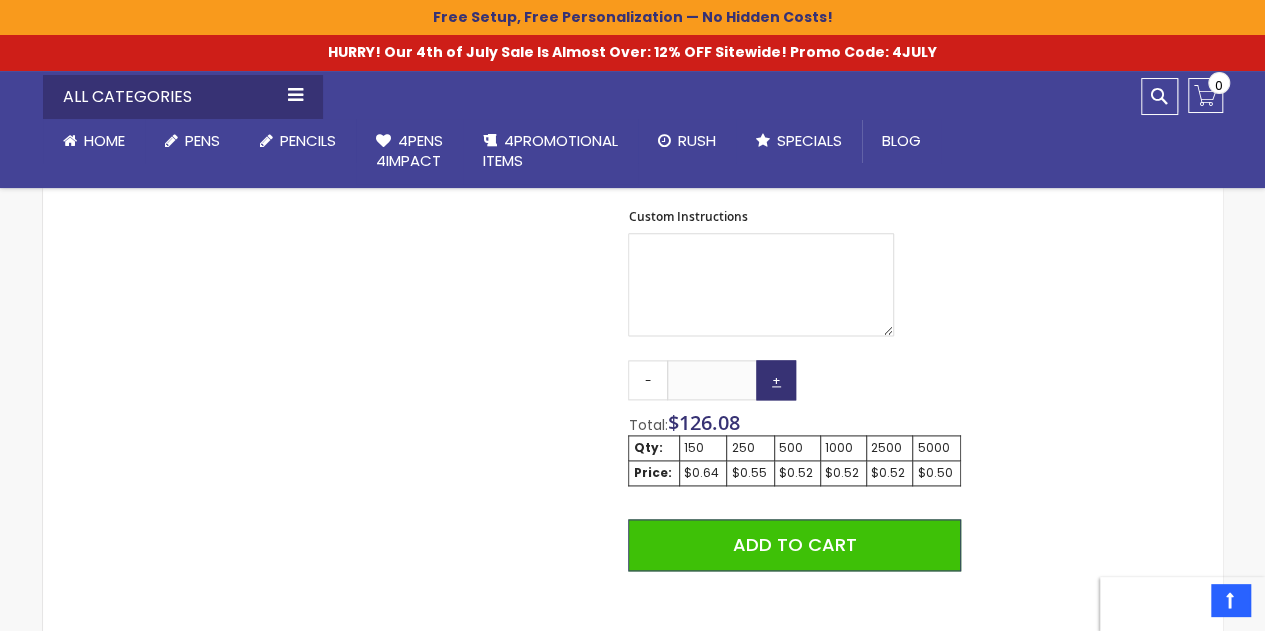 click on "+" at bounding box center (776, 380) 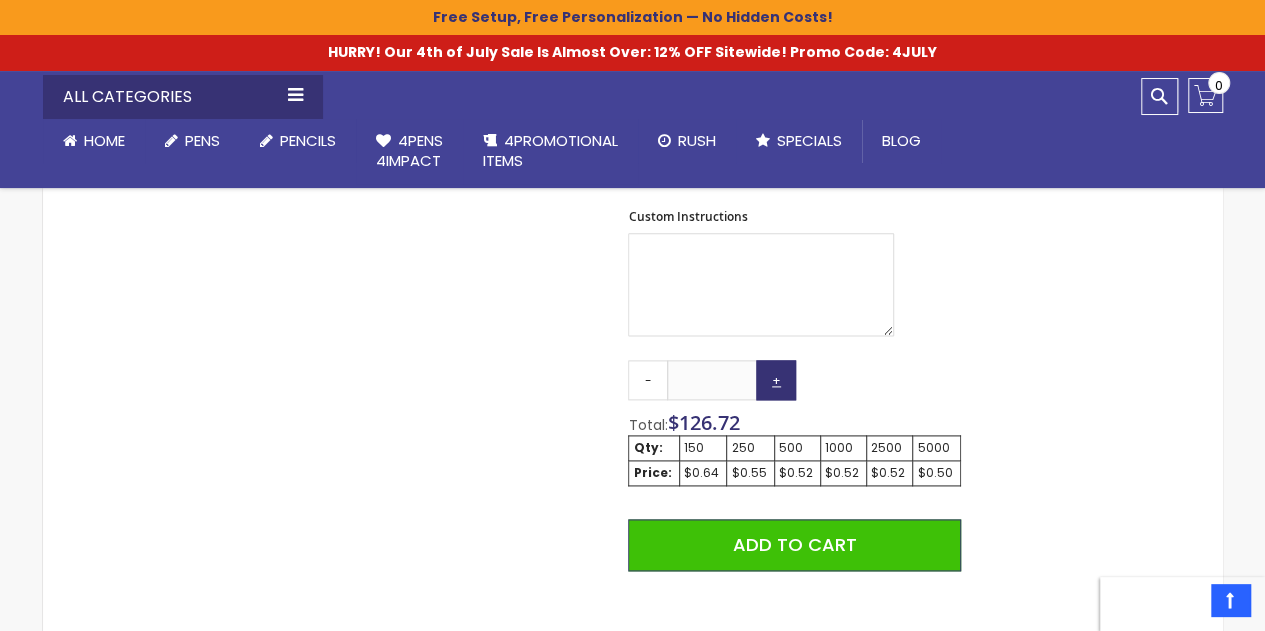 click on "+" at bounding box center [776, 380] 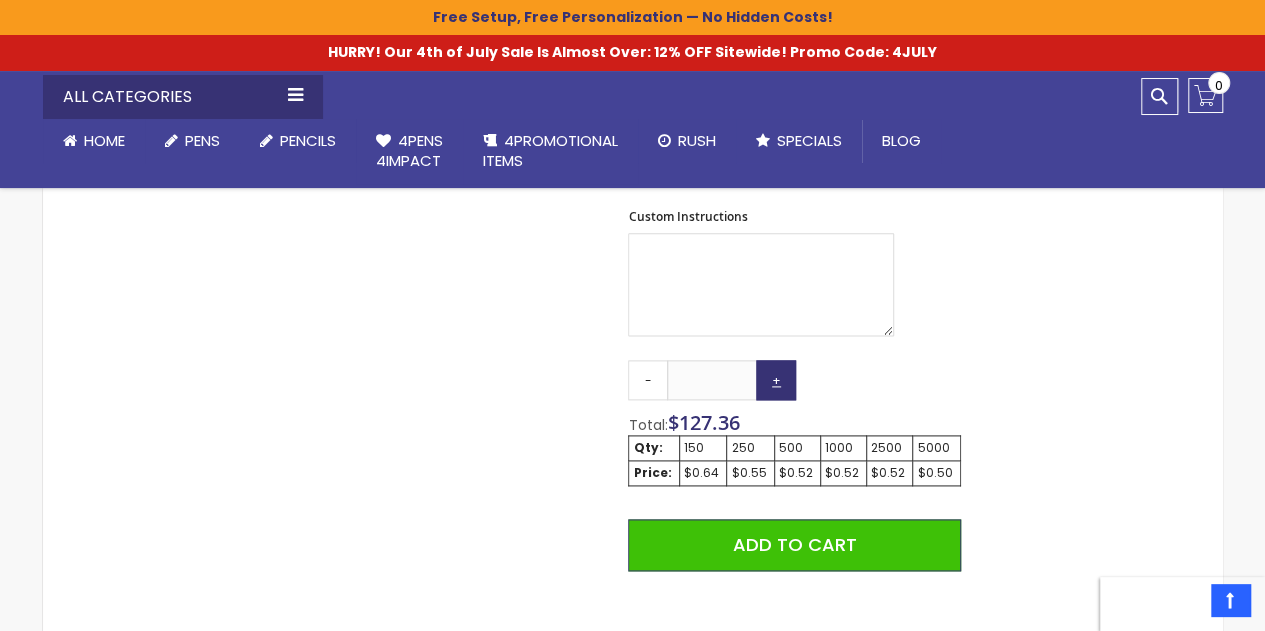 click on "+" at bounding box center [776, 380] 